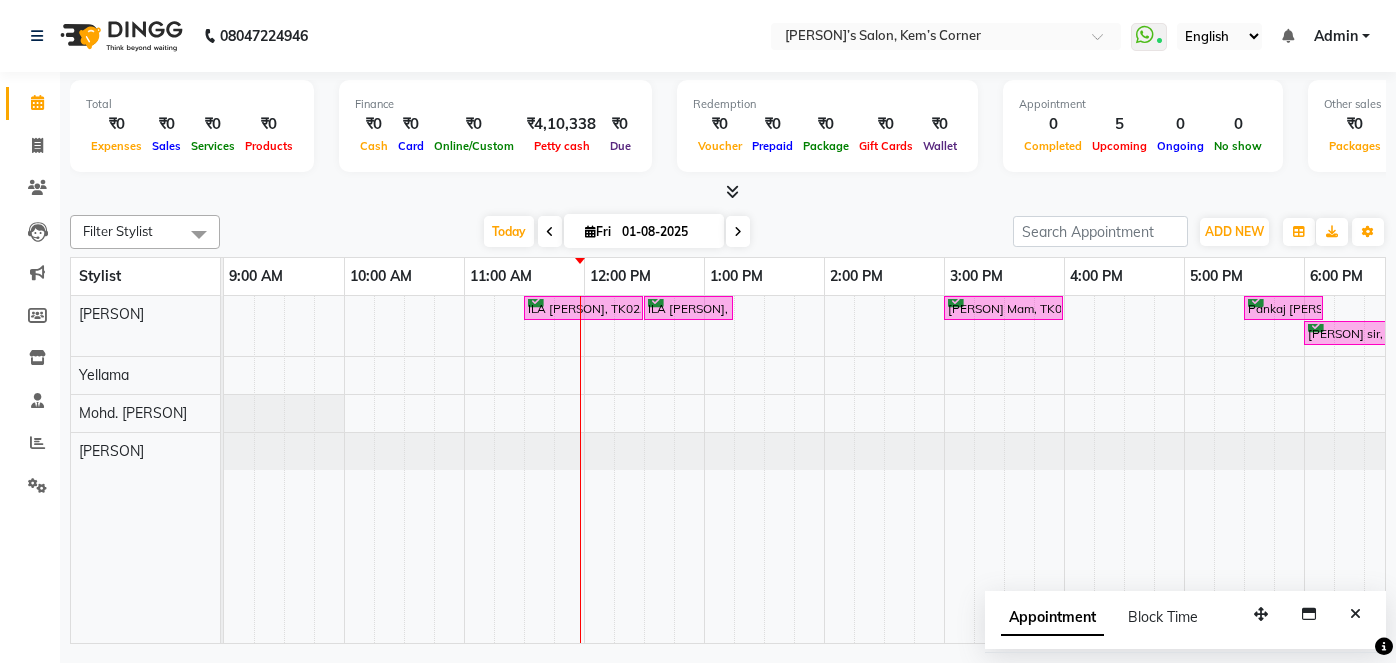 scroll, scrollTop: 0, scrollLeft: 0, axis: both 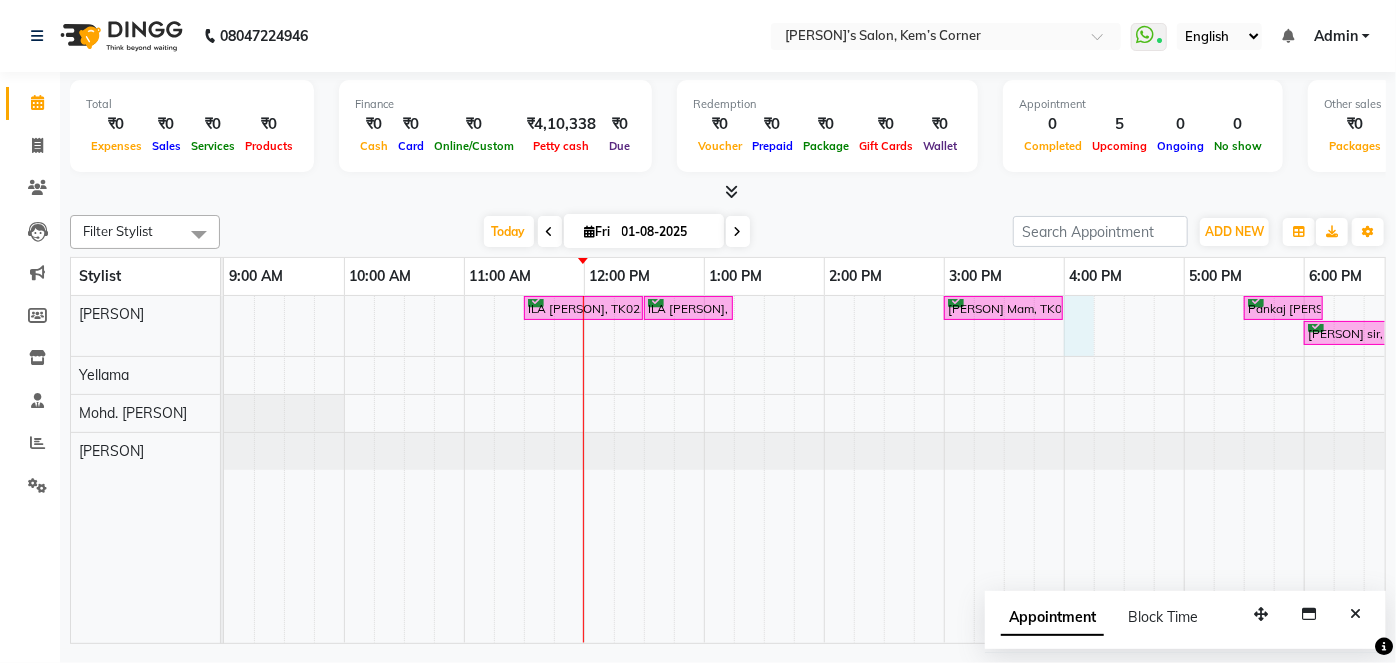 click on "ILA [PERSON], TK02, 11:30 AM-12:30 PM, Kerastase experience [PERSON]     ILA [PERSON], TK02, 12:30 PM-01:15 PM, female hair cut  with ([PERSON])     [PERSON] Mam, TK04, 03:00 PM-04:00 PM, Hairwash - Below Shoulder     Pankaj [PERSON] sir, TK01, 05:30 PM-06:10 PM, Haircut - Male Hair Cut ([PERSON])     Meena [PERSON], TK03, 07:00 PM-08:30 PM, Global - Inoa - Men's global color     Pankaj [PERSON] sir, TK01, 06:00 PM-07:00 PM, Global - Inoa - Men's global color" at bounding box center (1004, 469) 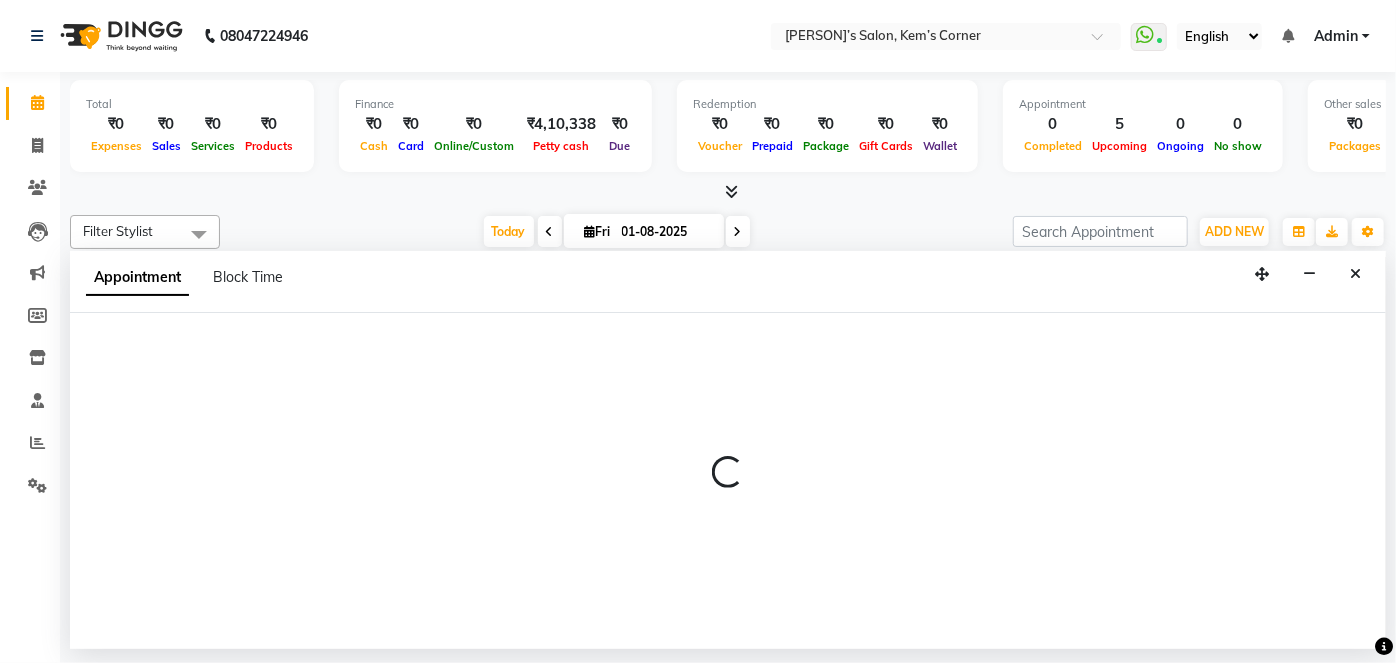 select on "50293" 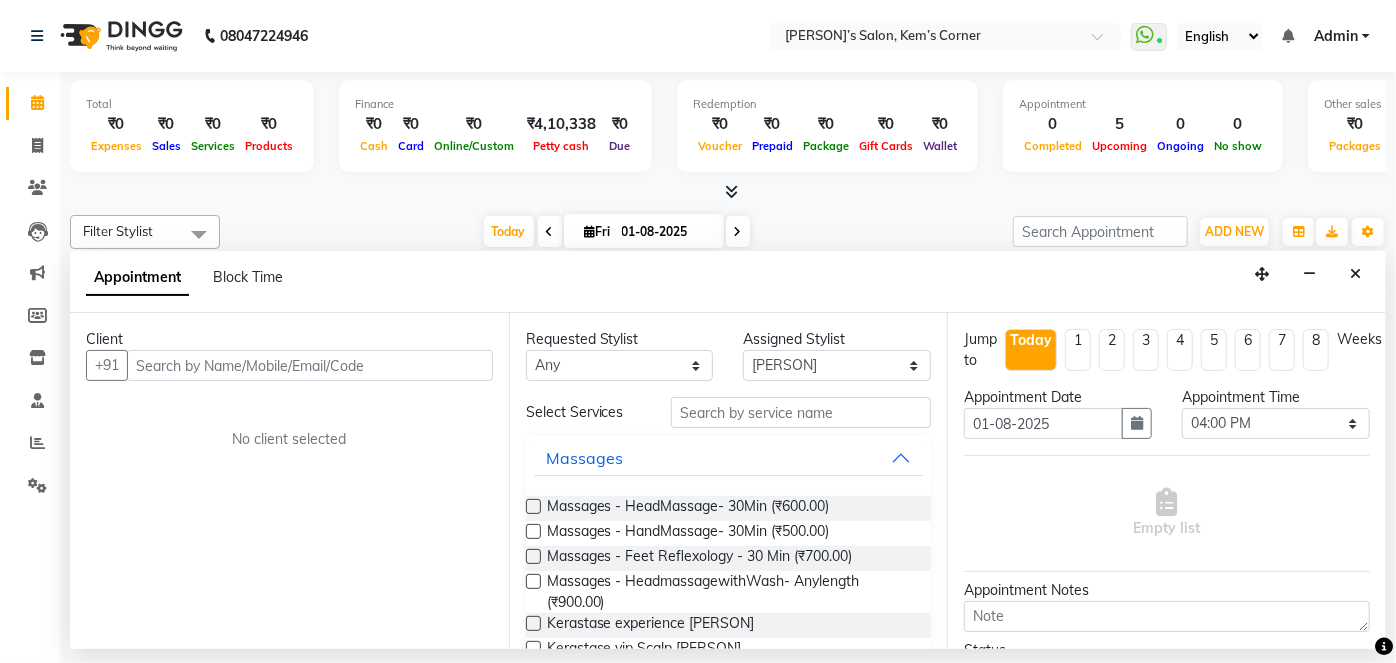 click at bounding box center (310, 365) 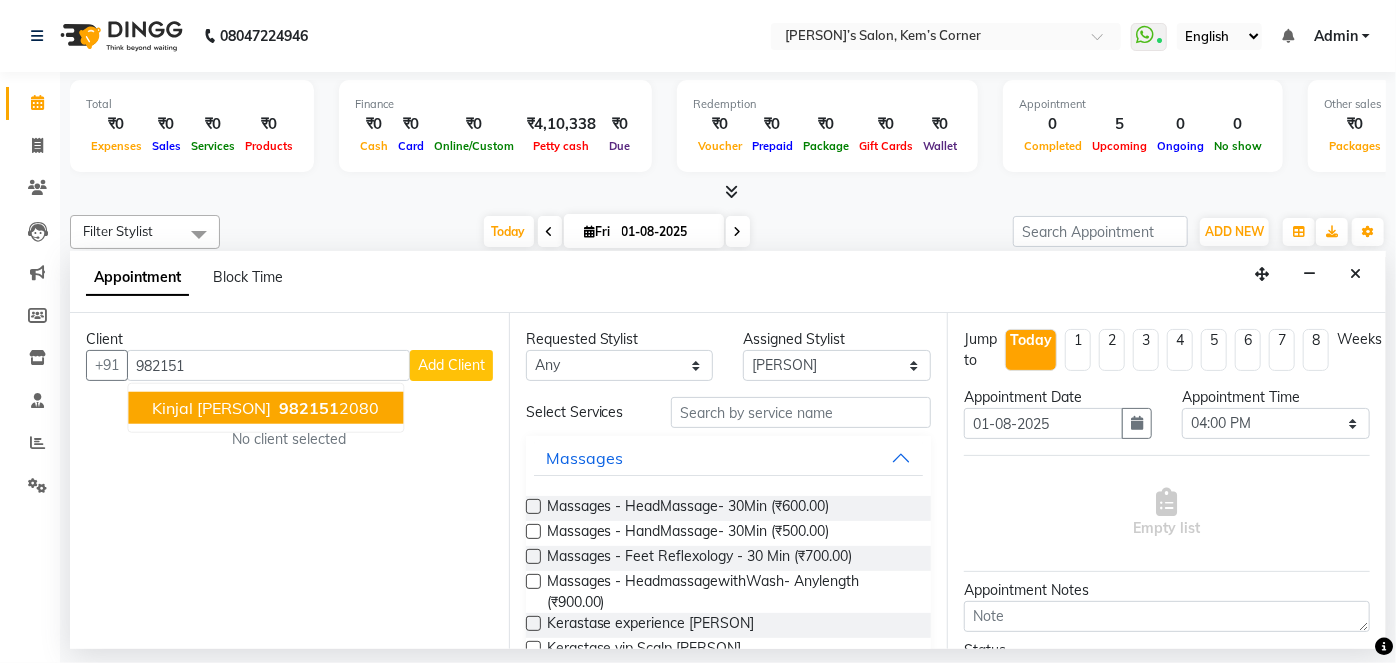 click on "[PHONE]" at bounding box center [327, 408] 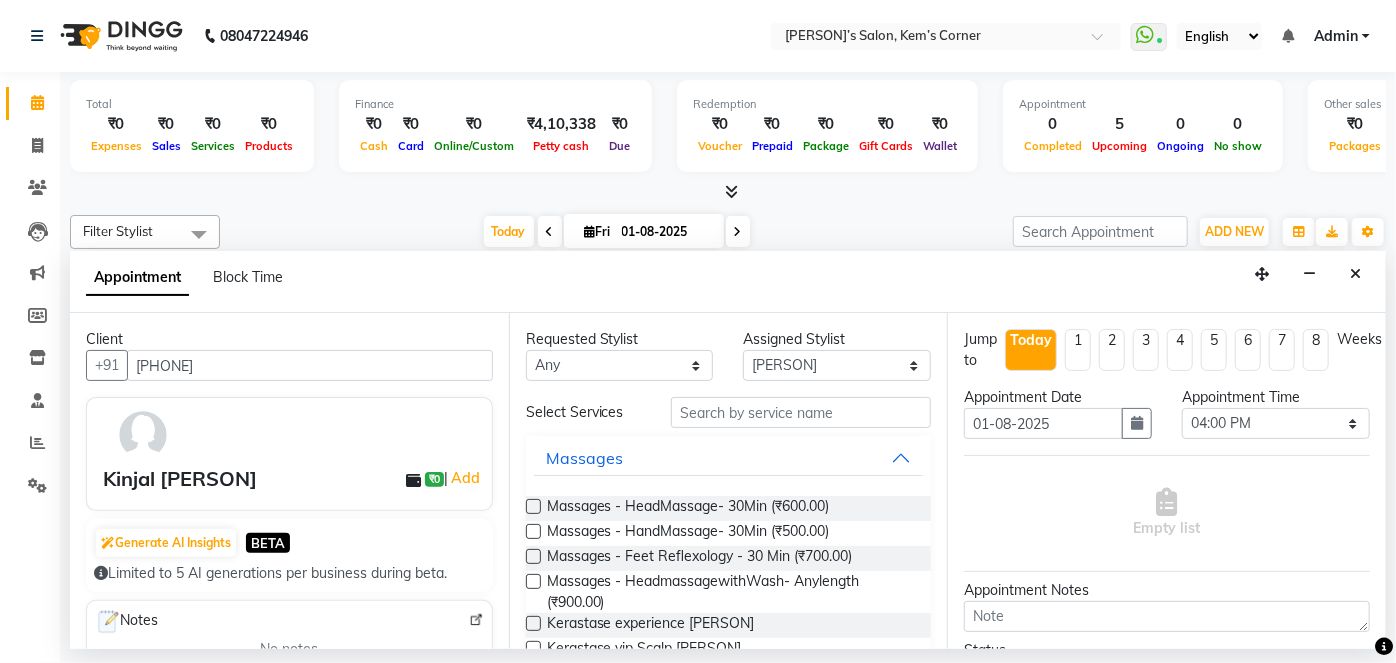 type on "[PHONE]" 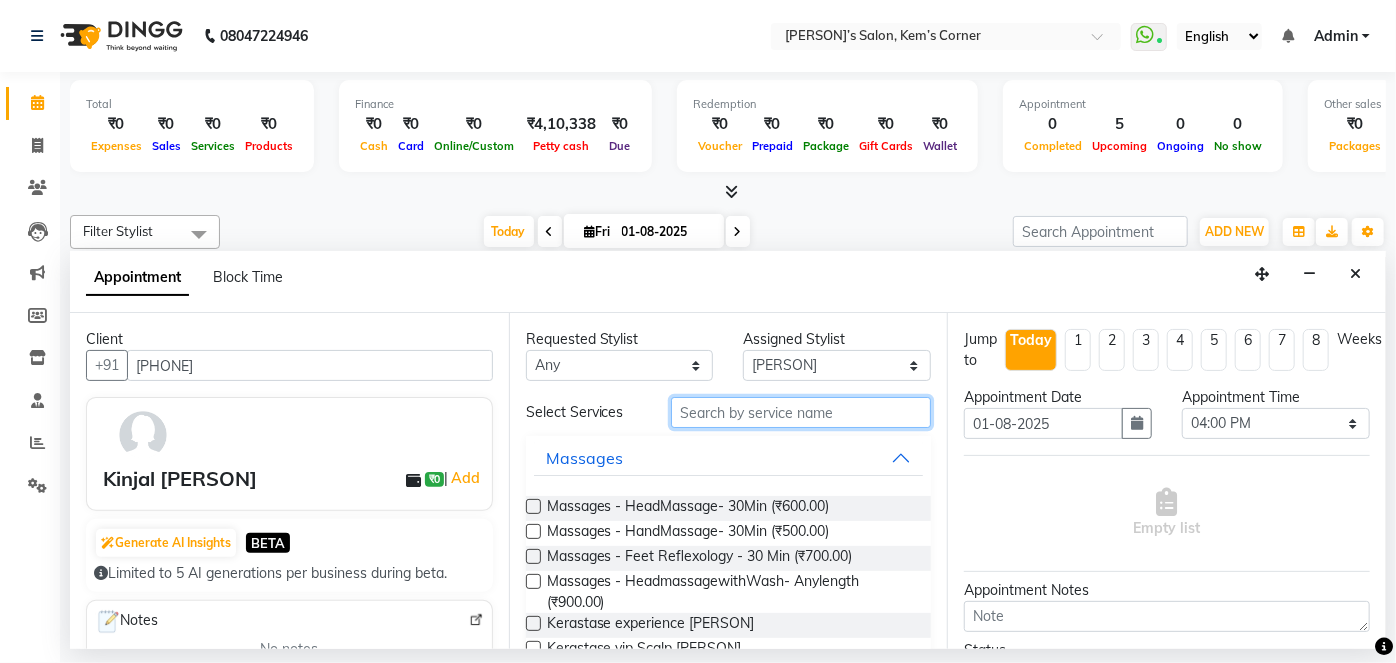 click at bounding box center [801, 412] 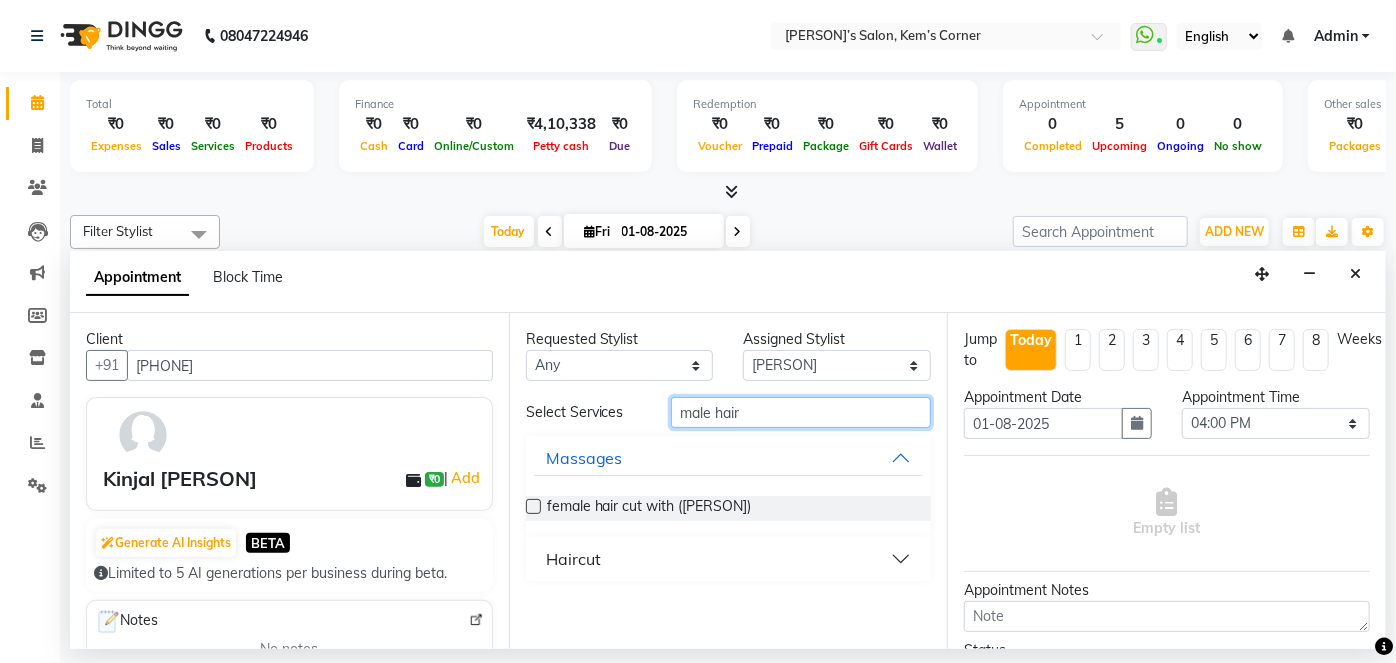 type on "male hair" 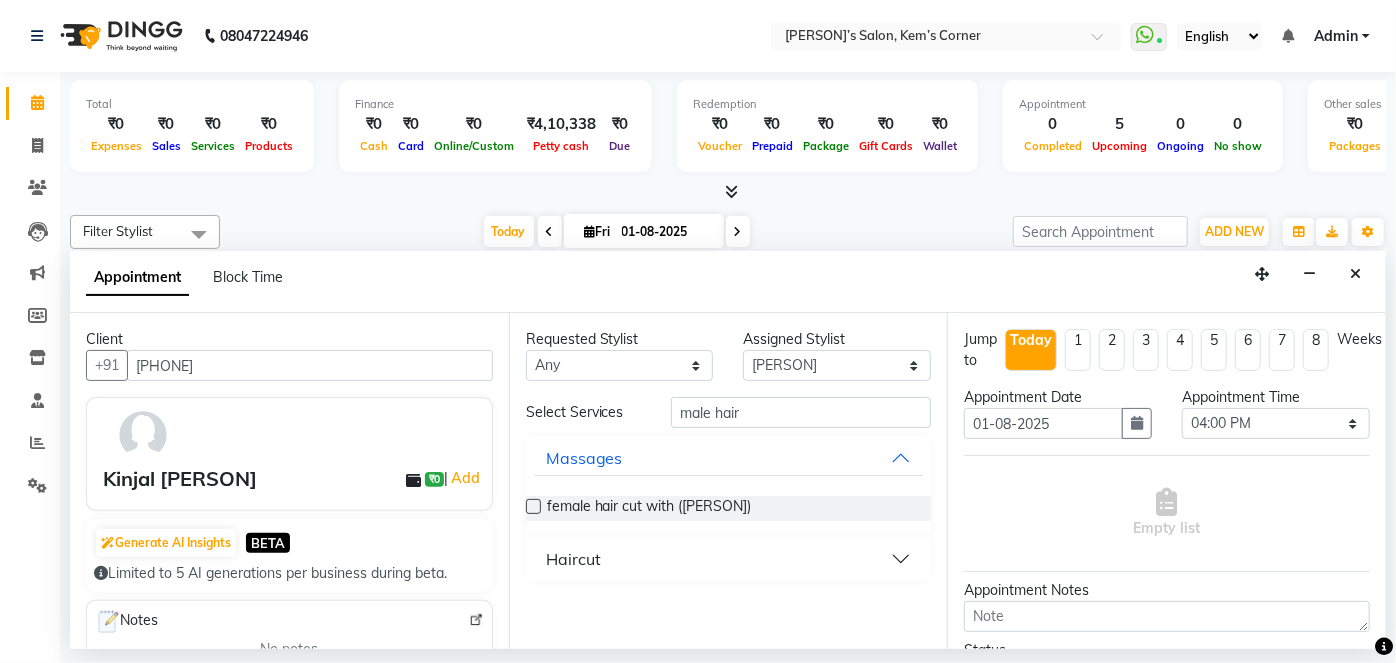 click on "Haircut" at bounding box center [729, 559] 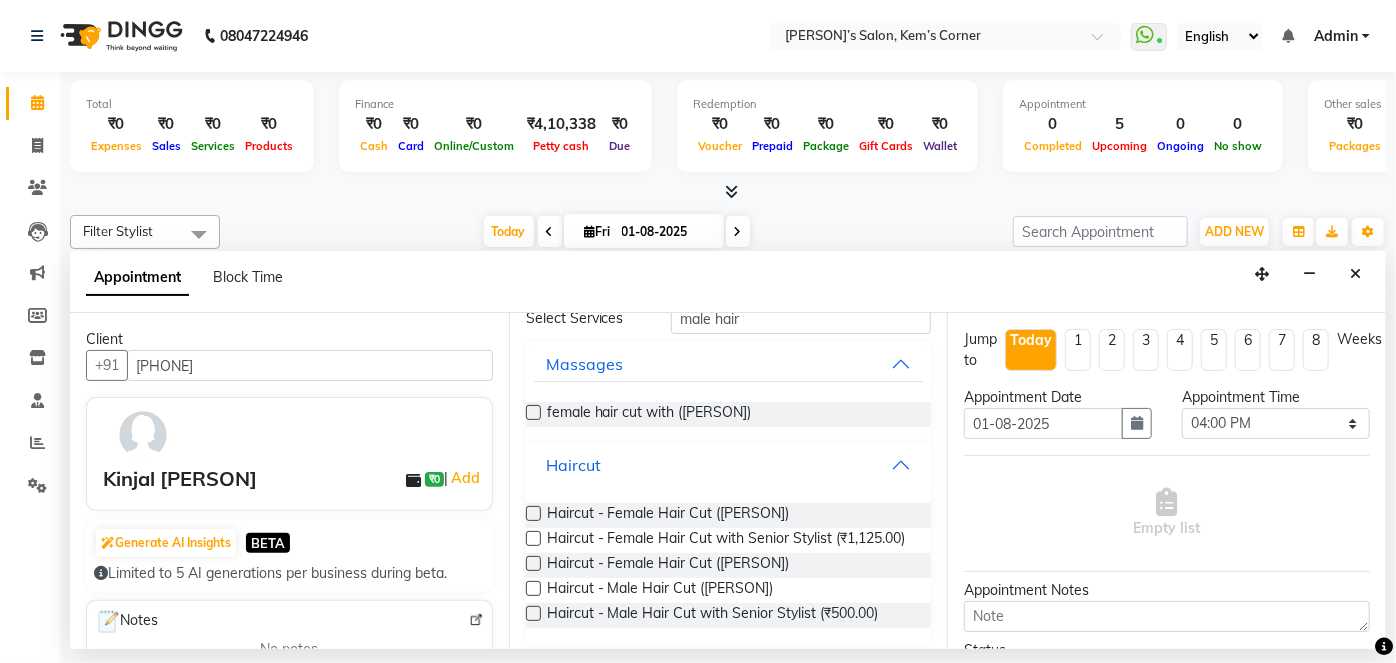 scroll, scrollTop: 96, scrollLeft: 0, axis: vertical 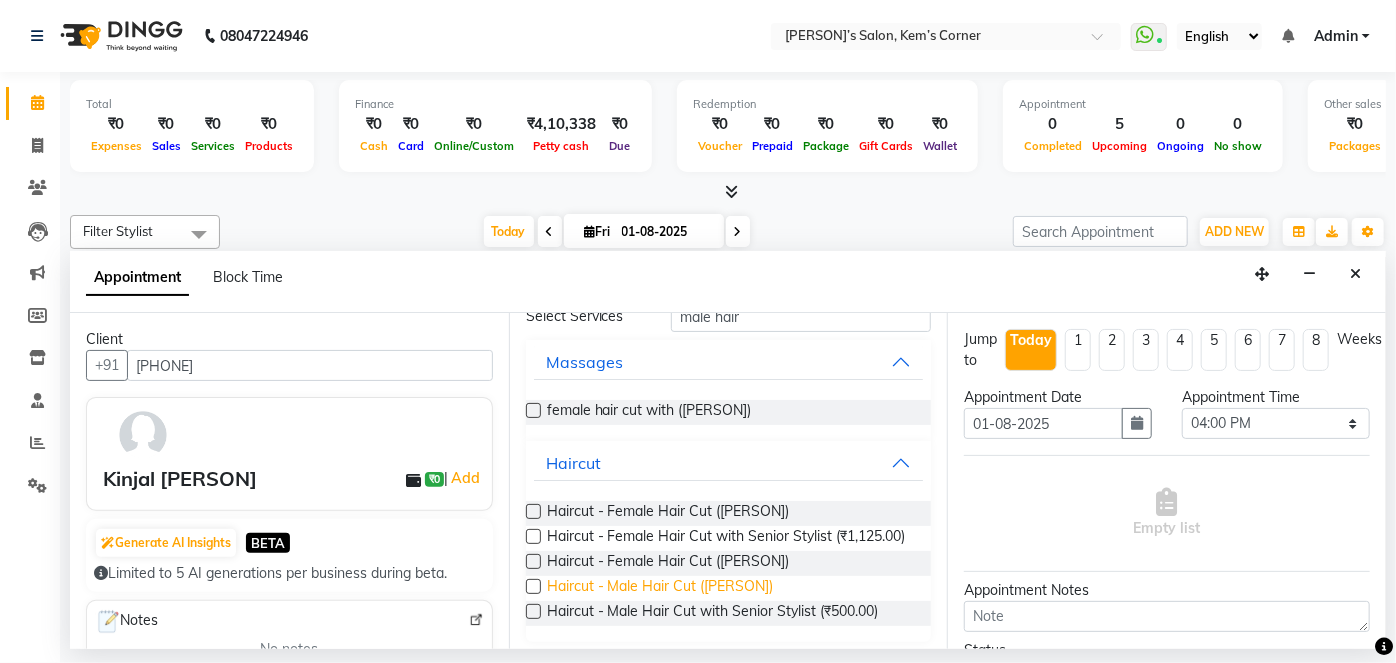 click on "Haircut - Male Hair Cut ([PERSON])" at bounding box center [660, 588] 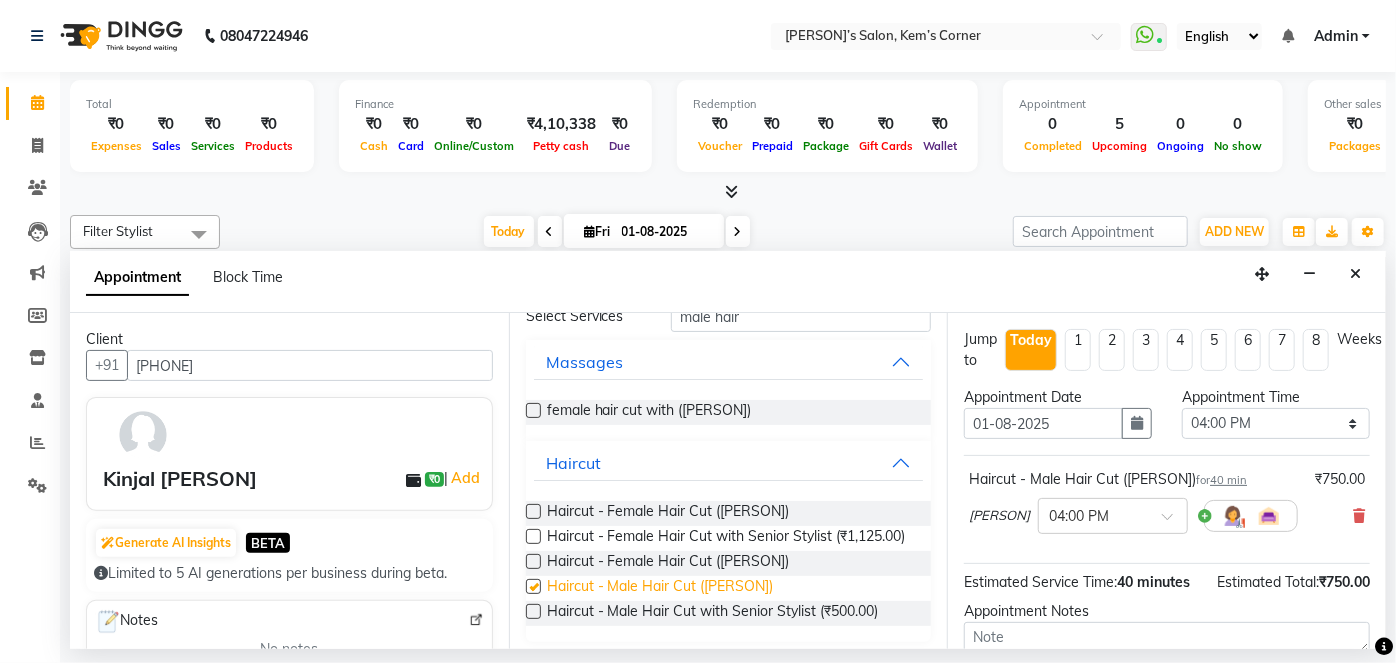 checkbox on "false" 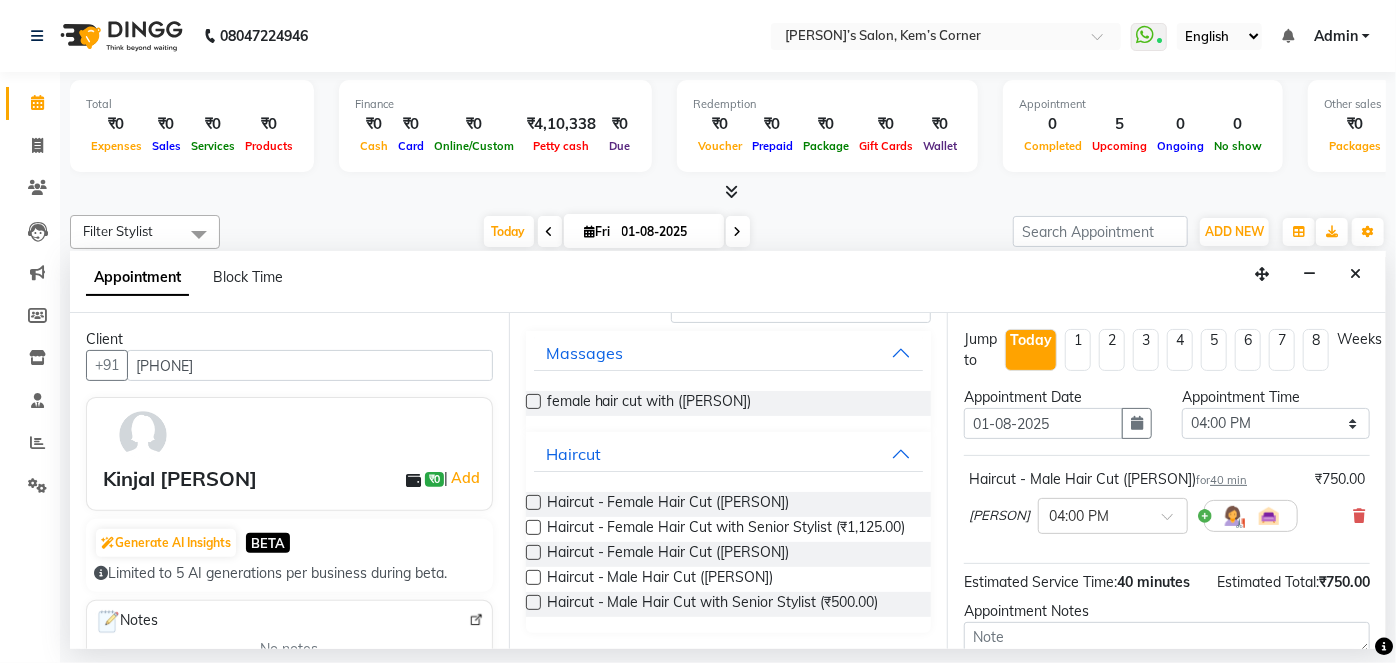scroll, scrollTop: 0, scrollLeft: 0, axis: both 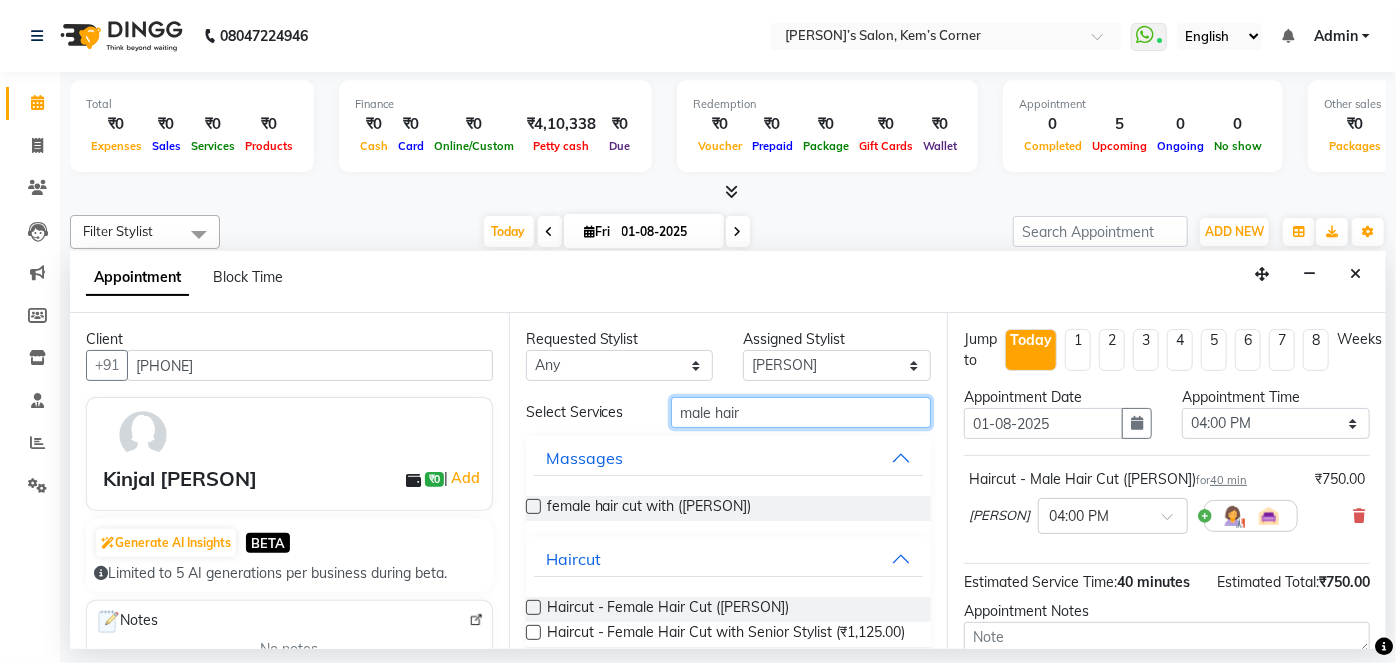click on "male hair" at bounding box center [801, 412] 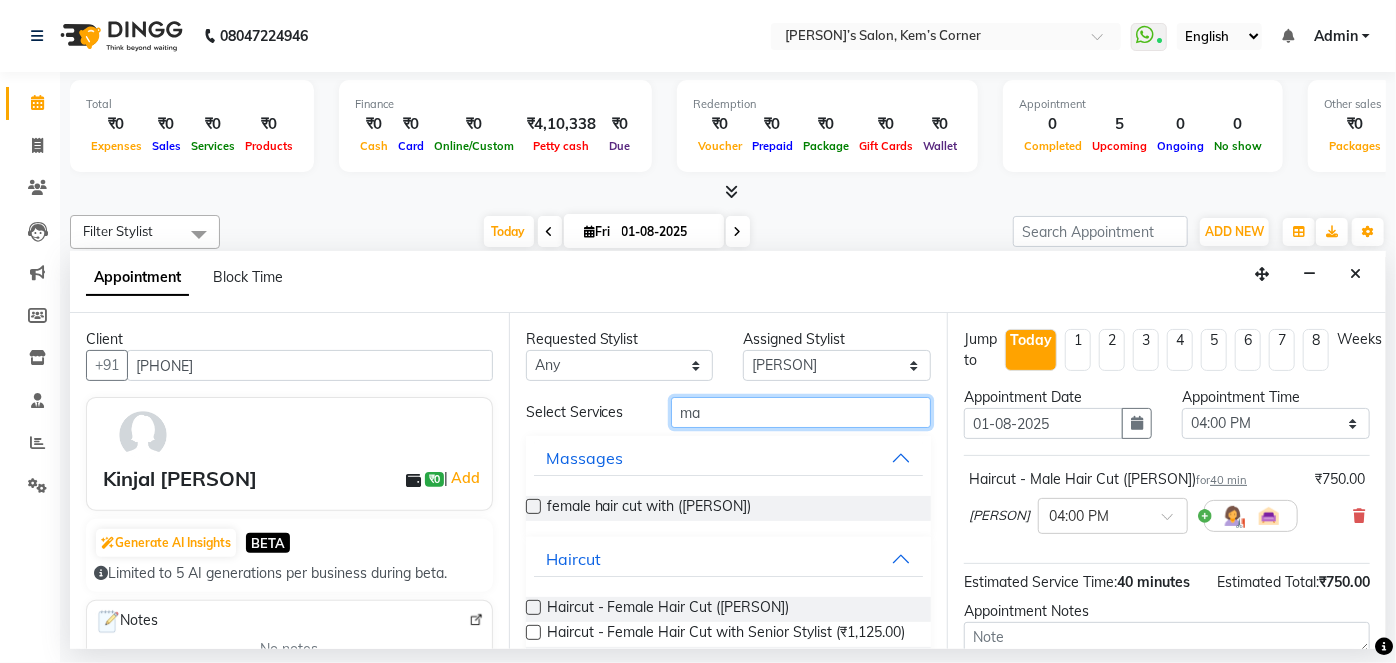 type on "m" 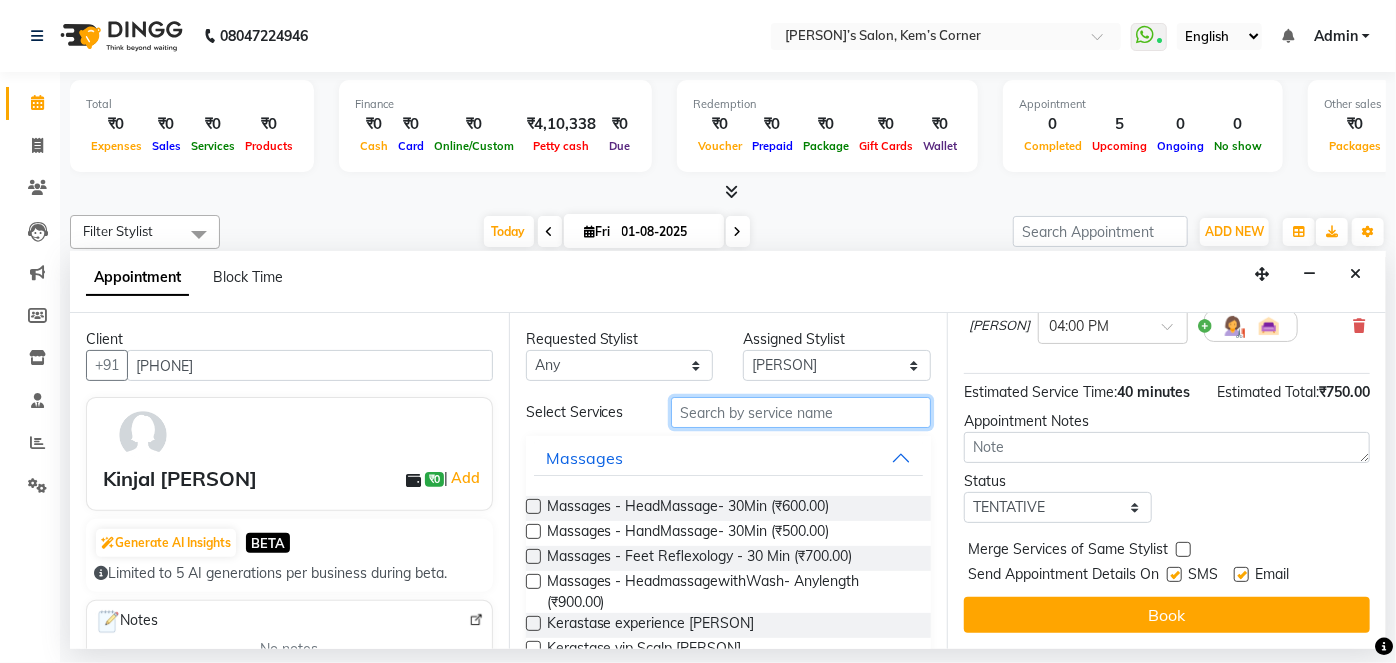 scroll, scrollTop: 204, scrollLeft: 0, axis: vertical 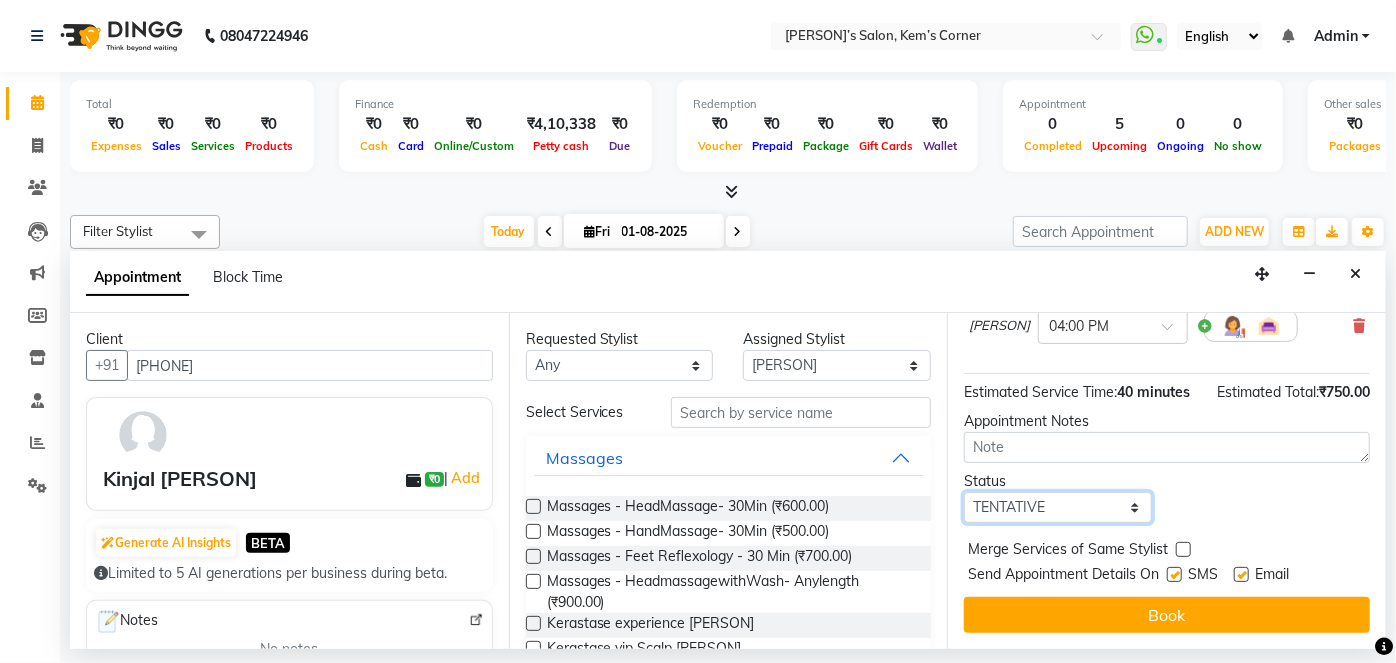 click on "Select TENTATIVE CONFIRM CHECK-IN UPCOMING" at bounding box center [1058, 507] 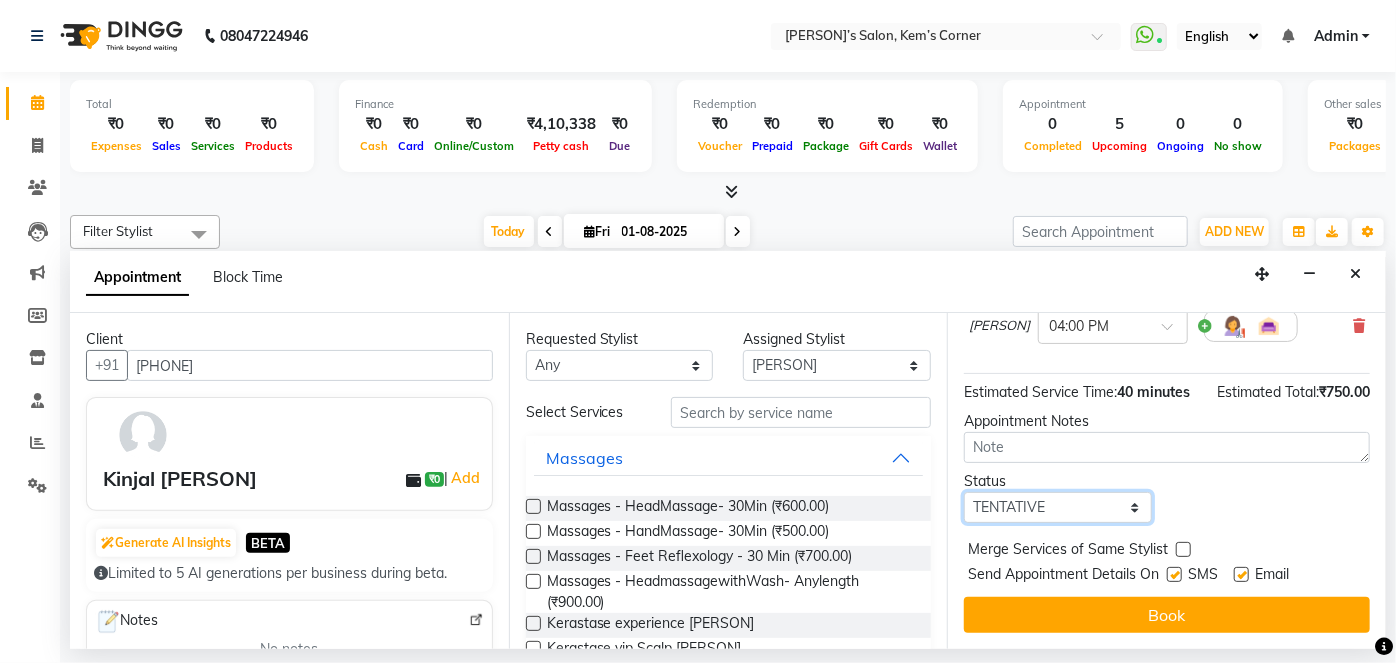 select on "confirm booking" 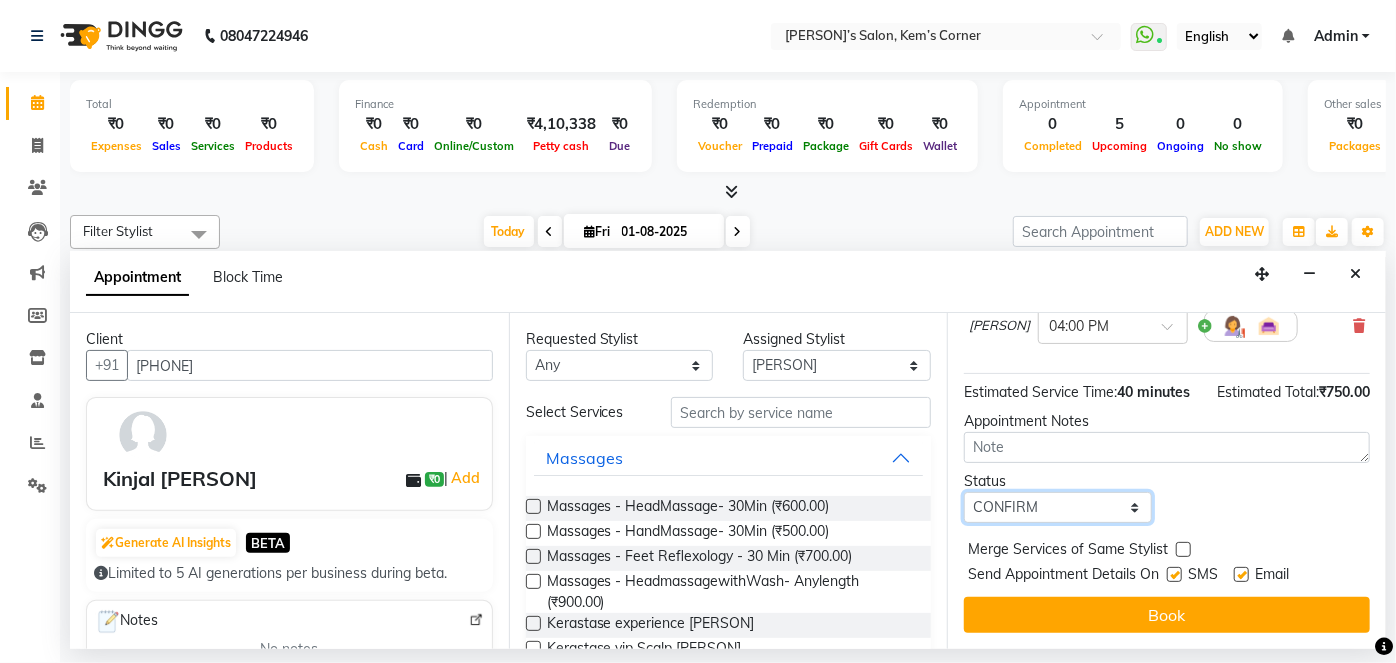 click on "Select TENTATIVE CONFIRM CHECK-IN UPCOMING" at bounding box center (1058, 507) 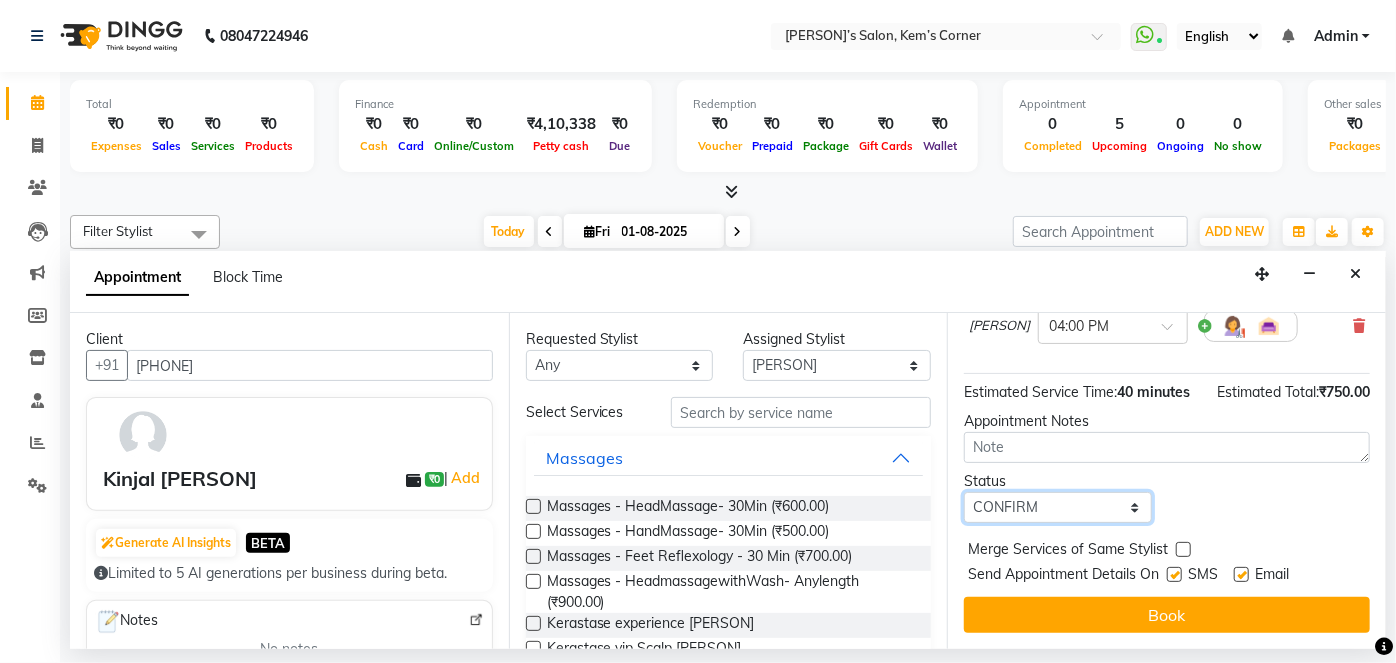 scroll, scrollTop: 205, scrollLeft: 0, axis: vertical 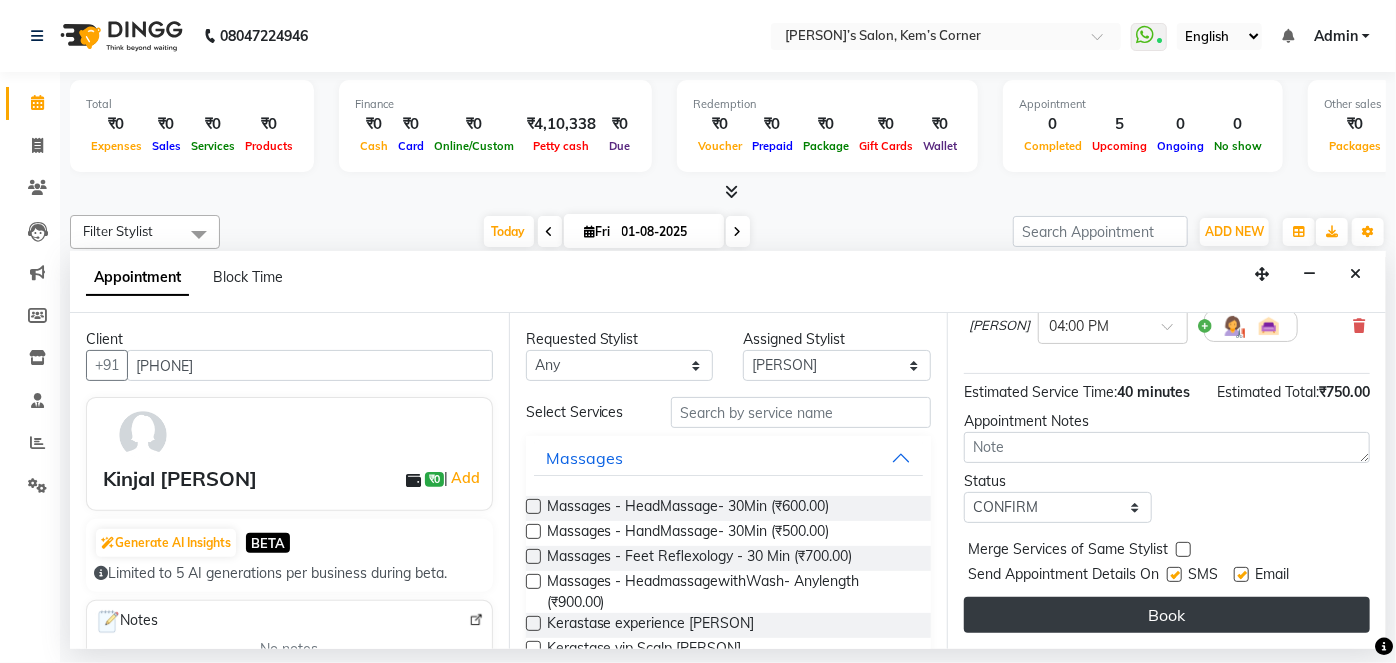 click on "Book" at bounding box center [1167, 615] 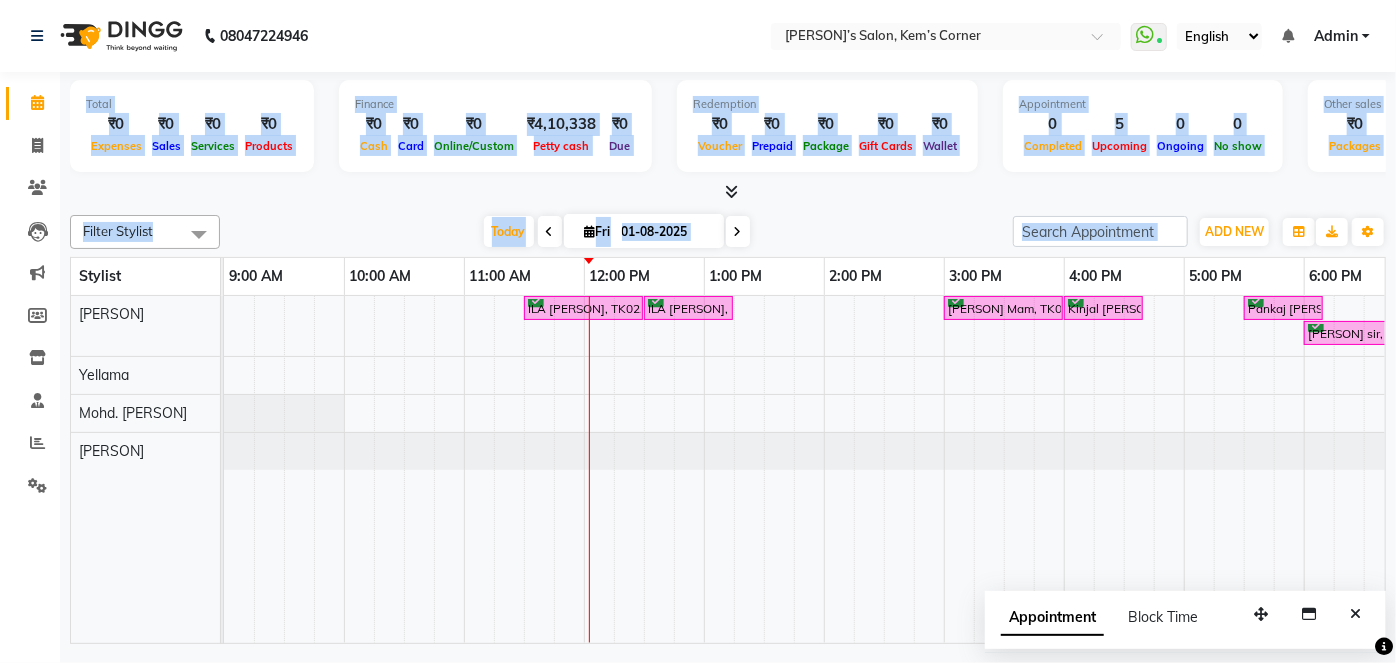 drag, startPoint x: 0, startPoint y: 507, endPoint x: 68, endPoint y: 534, distance: 73.1642 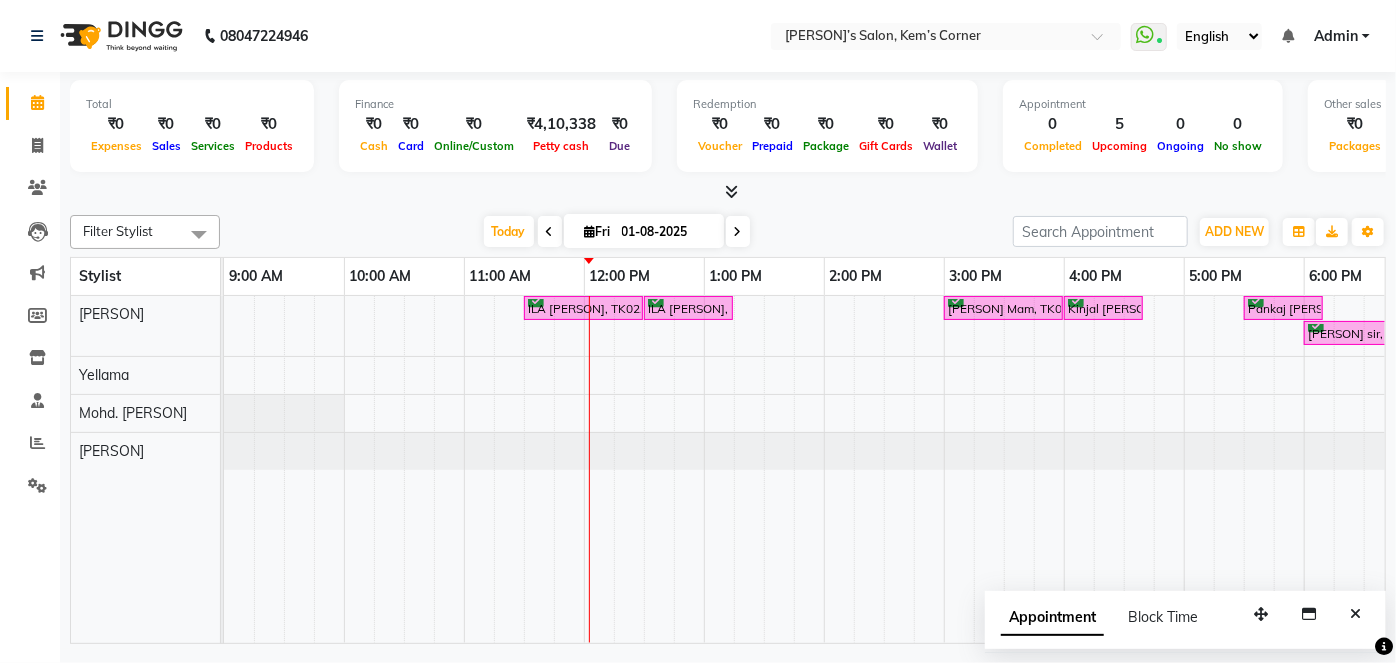 click on "Completed InProgress Upcoming Dropped Tentative Check-In Confirm" 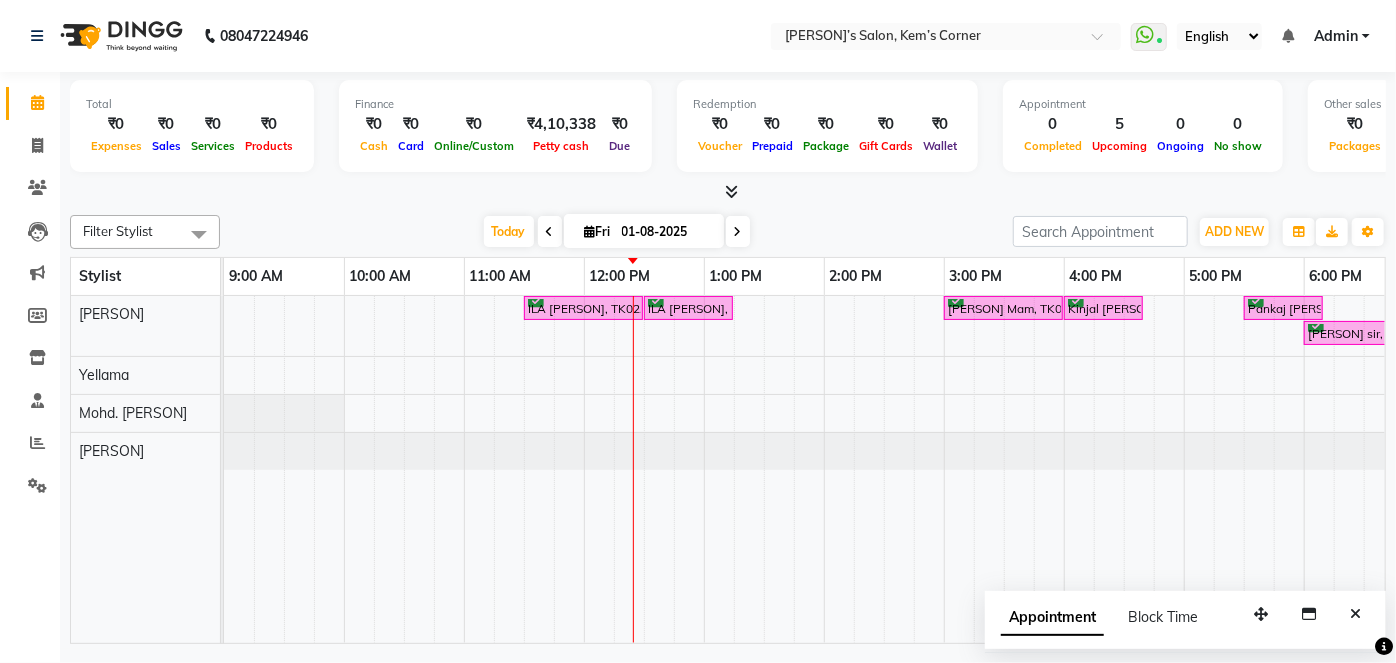 click at bounding box center (738, 232) 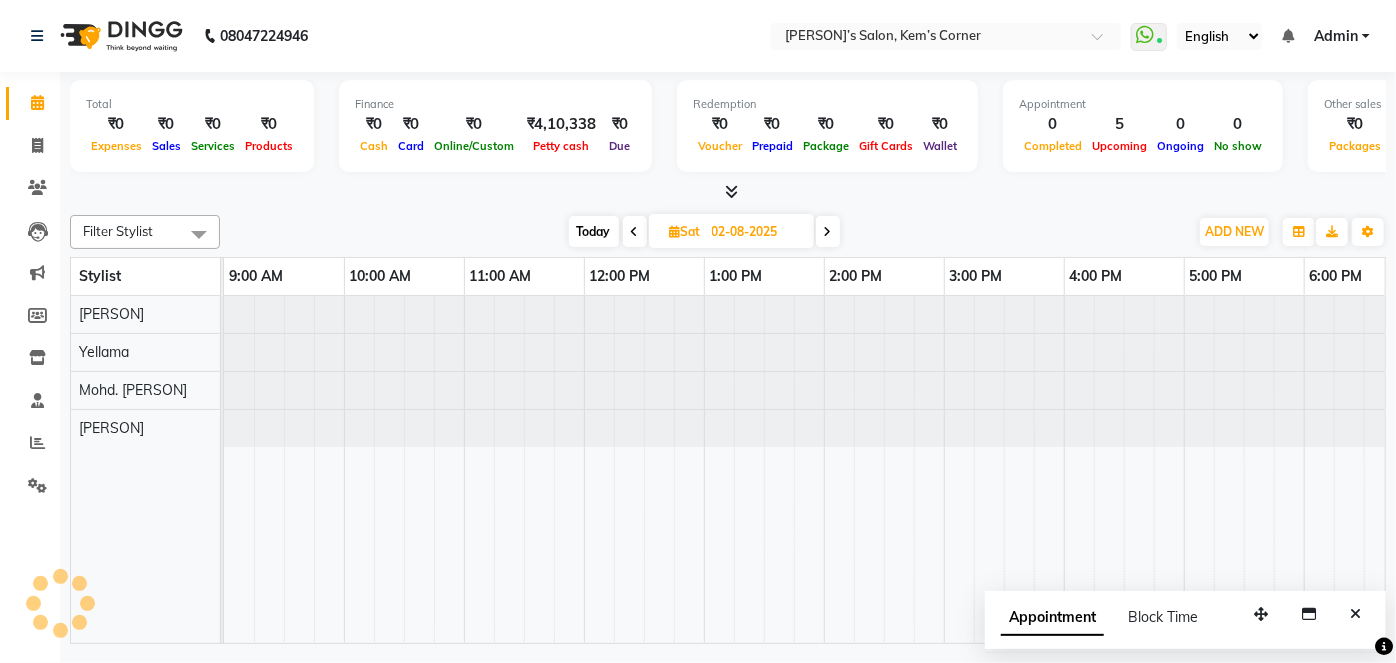 scroll, scrollTop: 0, scrollLeft: 360, axis: horizontal 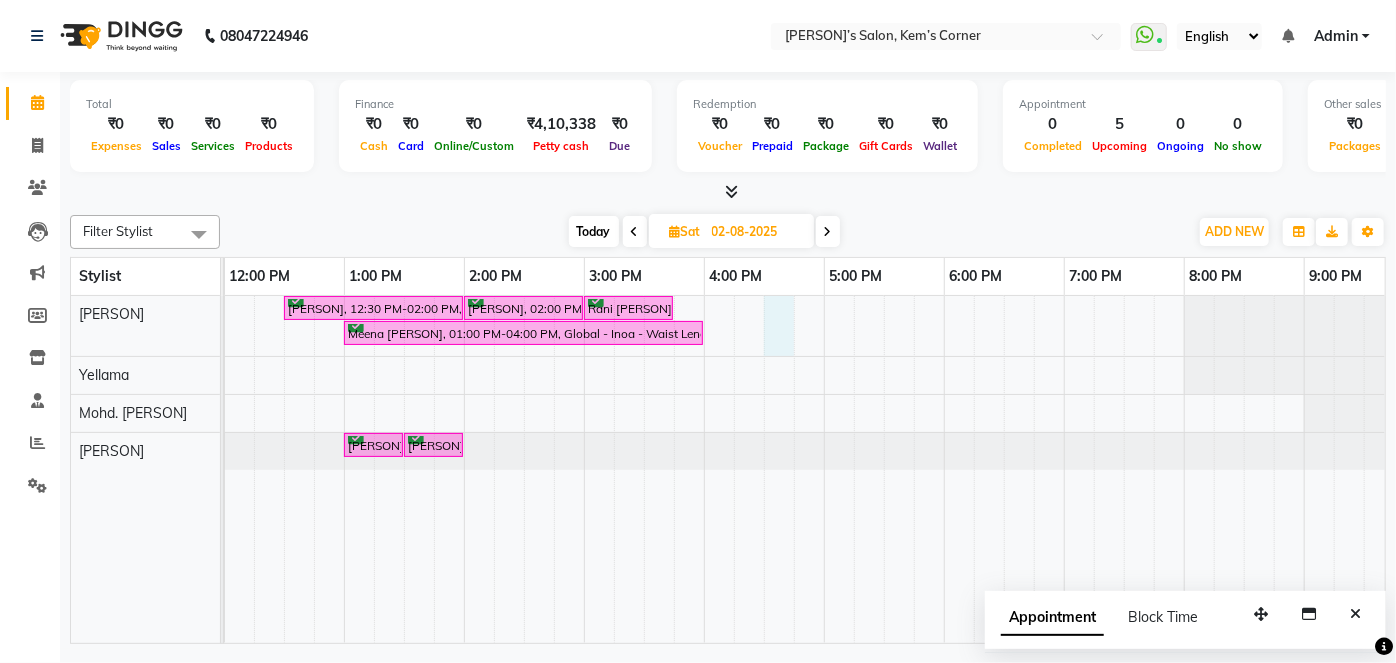click on "[PERSON], 12:30 PM-02:00 PM, touchup     [PERSON], 02:00 PM-03:00 PM, Blowdry - Below Shoulder     Rani [PERSON], 03:00 PM-03:45 PM, female hair cut  with ([PERSON])     Meena [PERSON], 01:00 PM-04:00 PM, Global - Inoa - Waist Length     [PERSON], 01:00 PM-01:30 PM, Manicure - Regular     [PERSON], 01:30 PM-02:00 PM, Pedicure - Regular" at bounding box center (644, 469) 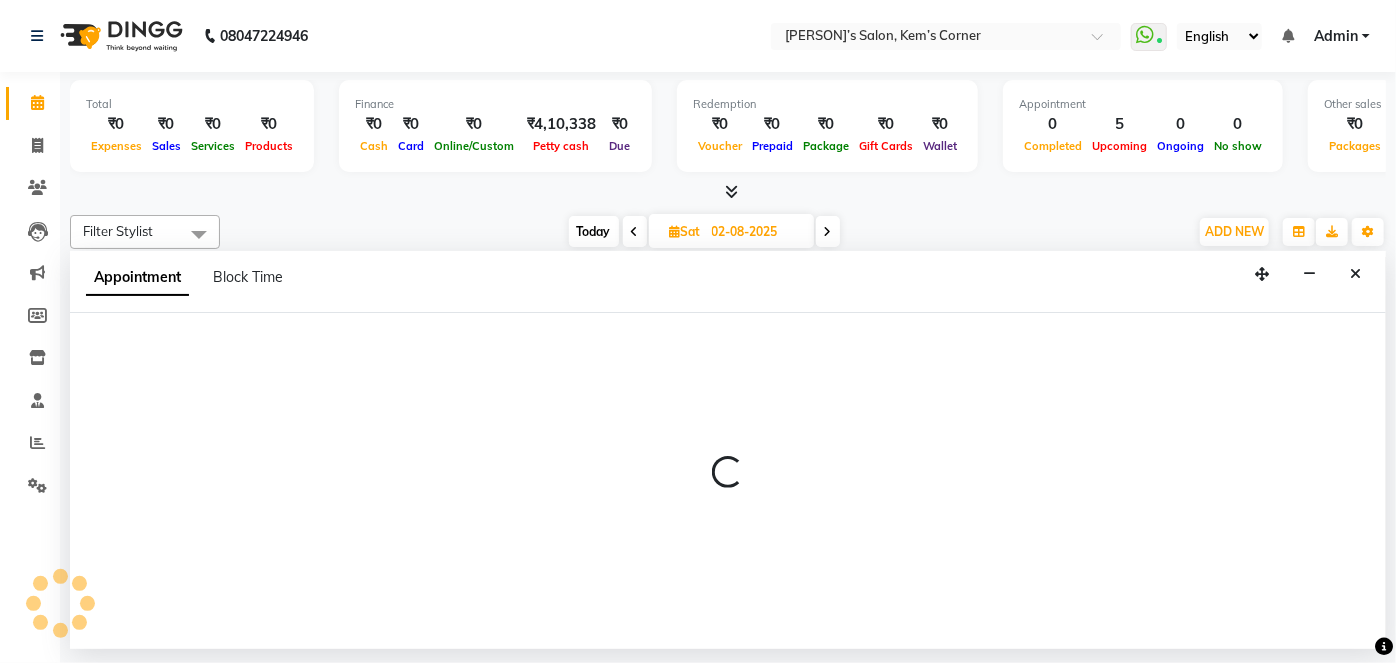 select on "50293" 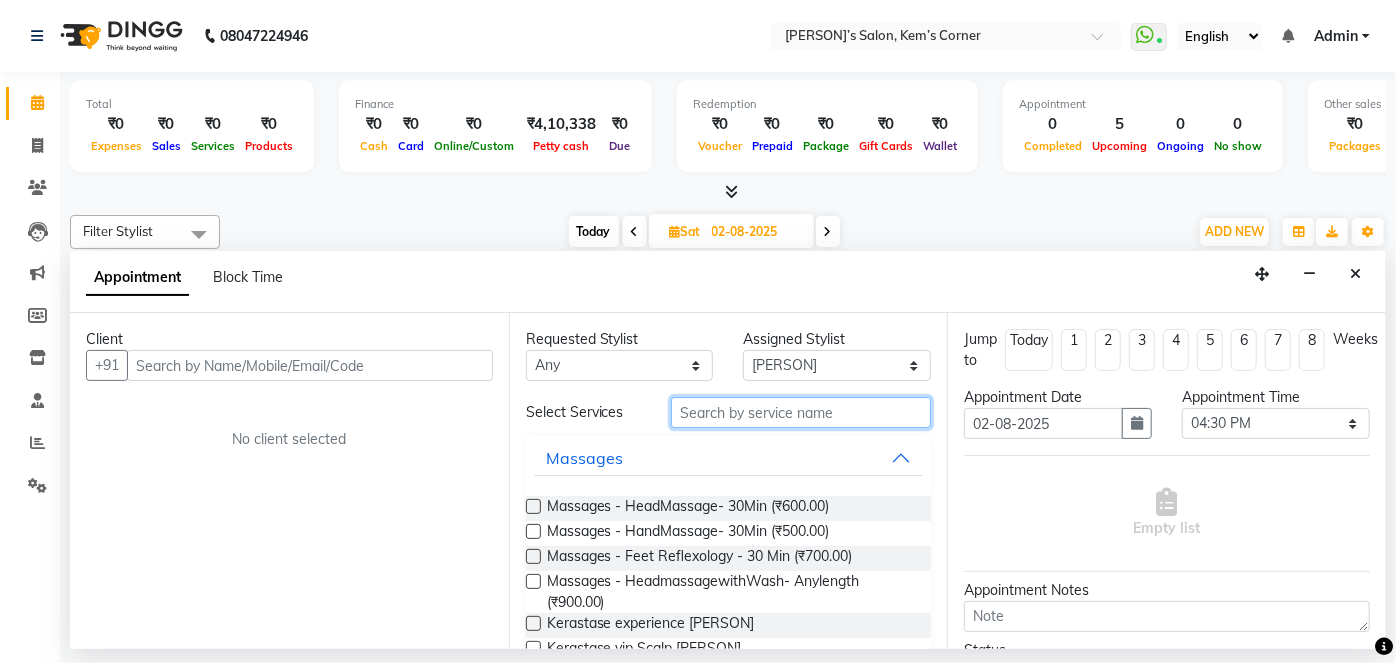 click at bounding box center [801, 412] 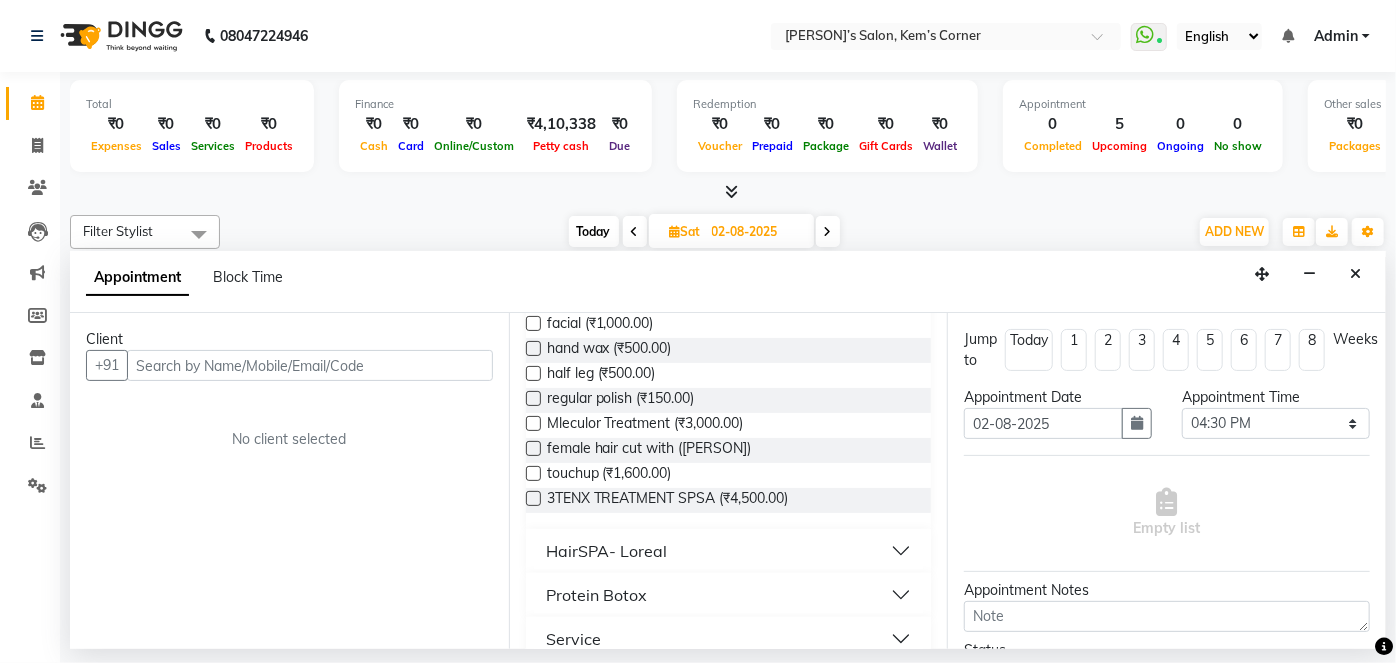 scroll, scrollTop: 626, scrollLeft: 0, axis: vertical 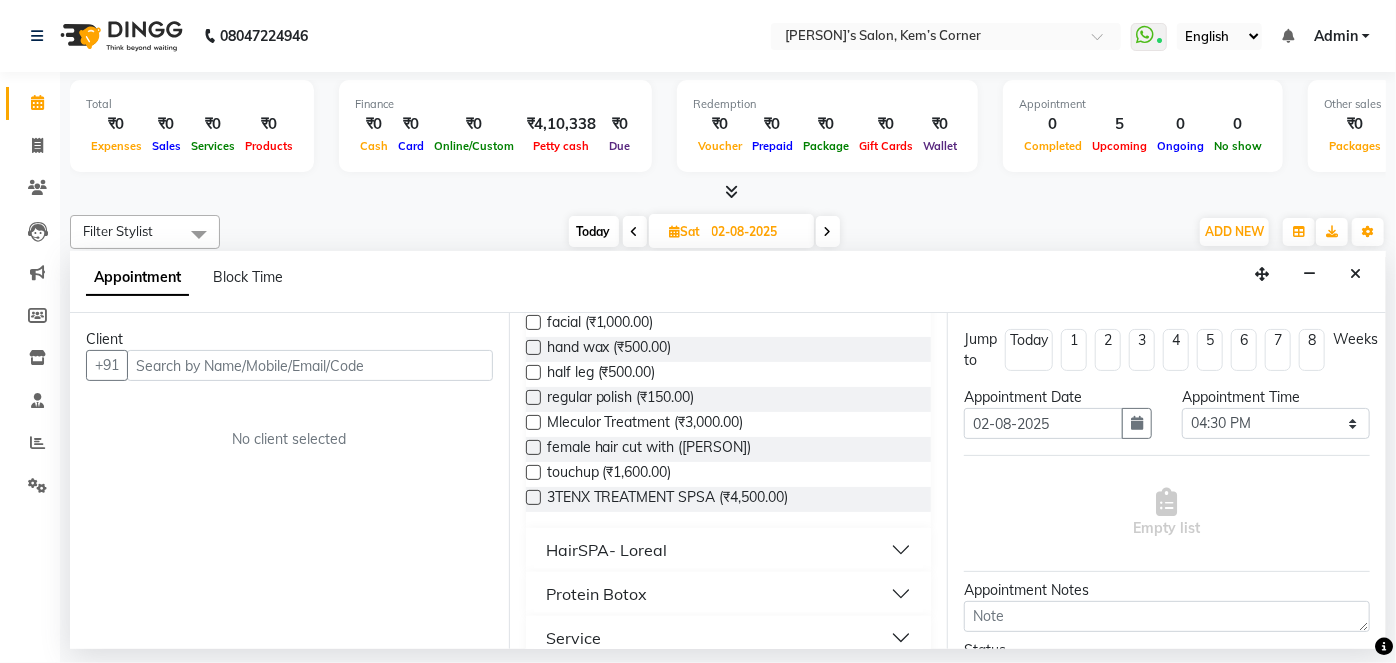 click on "HairSPA- Loreal" at bounding box center (729, 550) 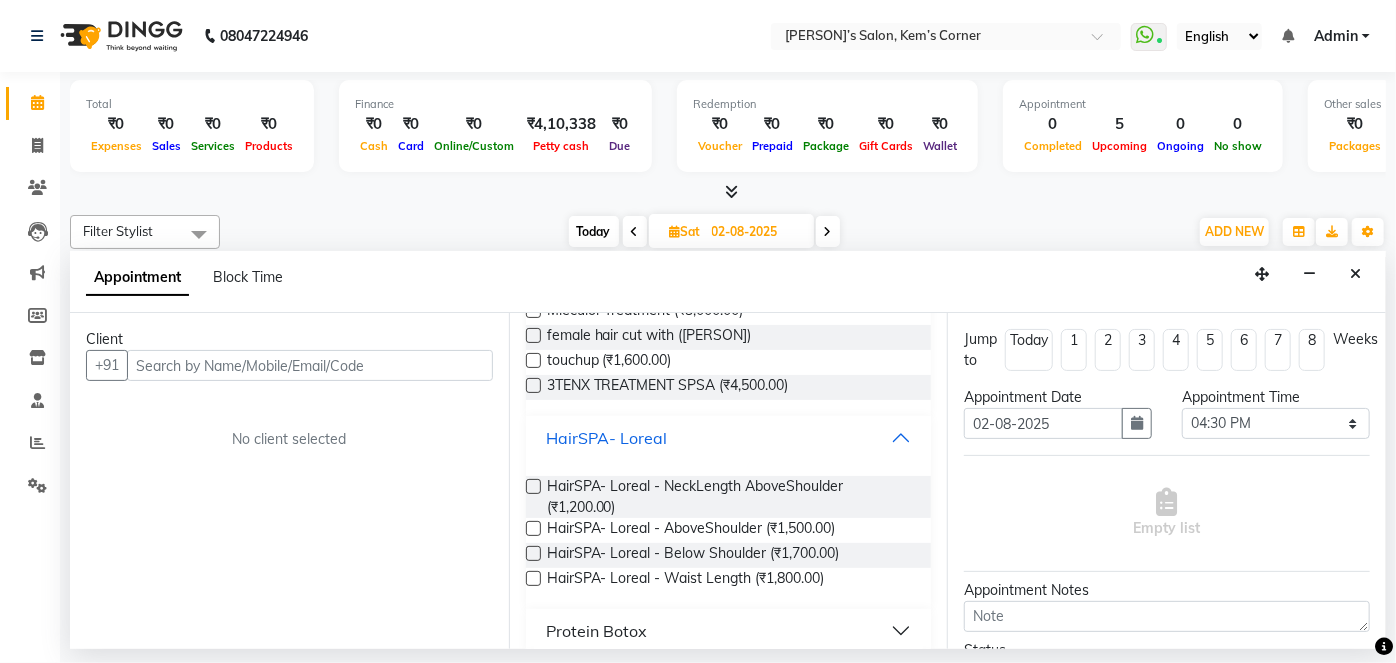 scroll, scrollTop: 740, scrollLeft: 0, axis: vertical 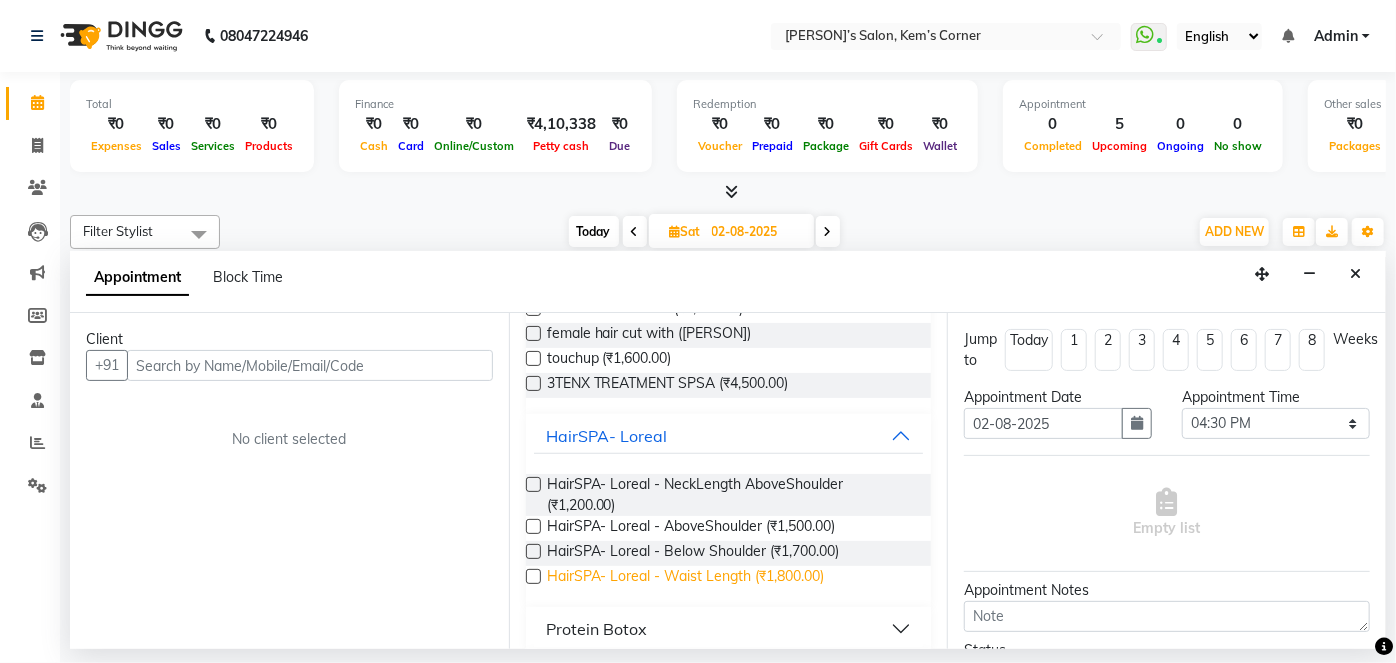click on "HairSPA- Loreal  - Waist Length (₹1,800.00)" at bounding box center [686, 578] 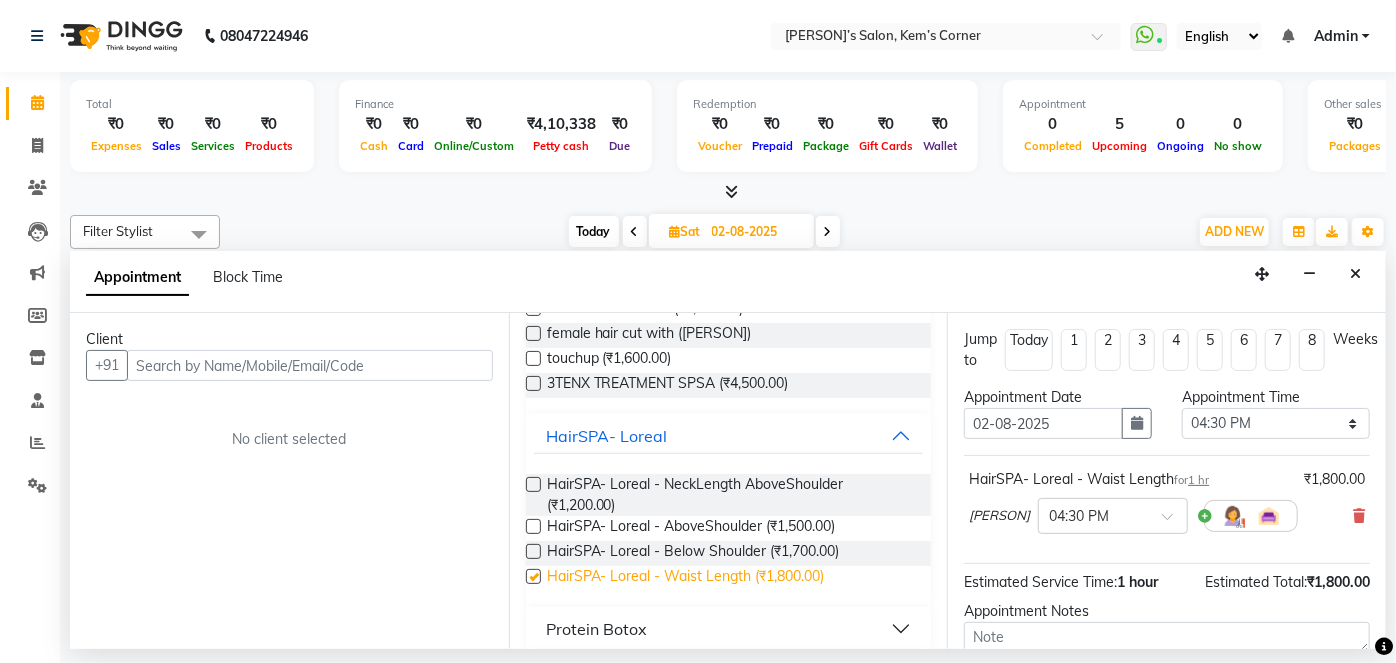 checkbox on "false" 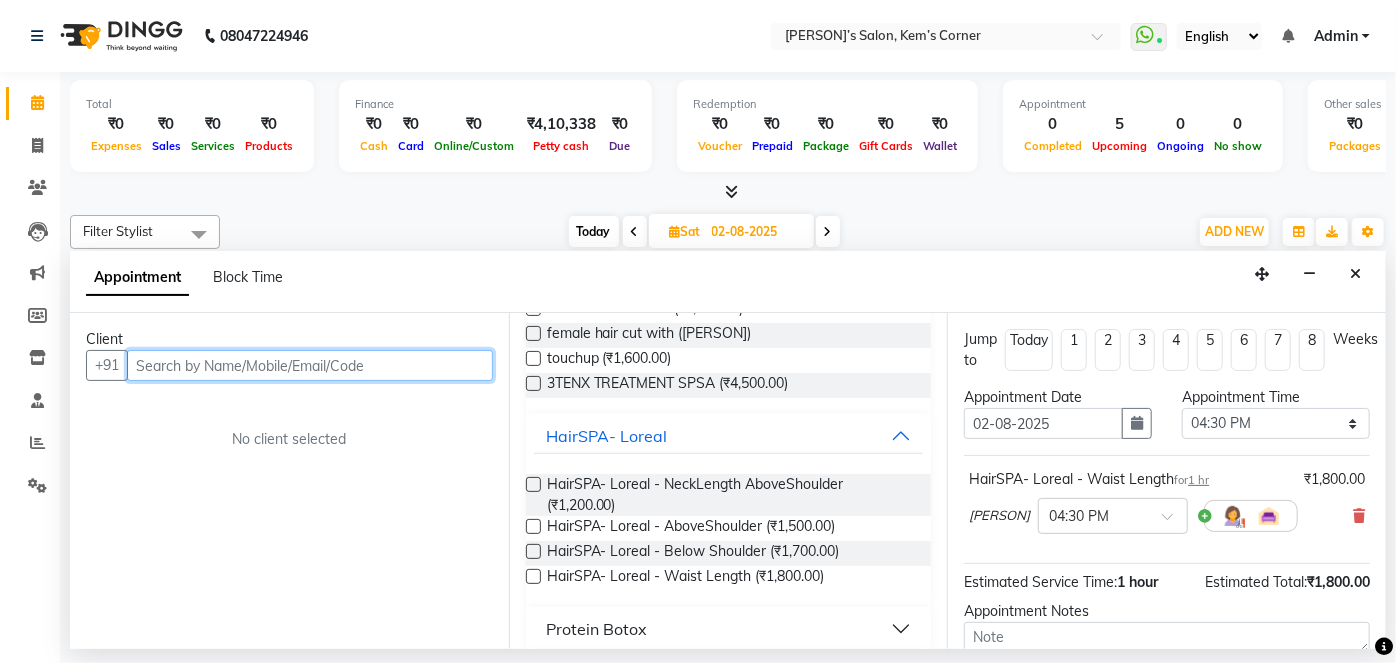 click at bounding box center [310, 365] 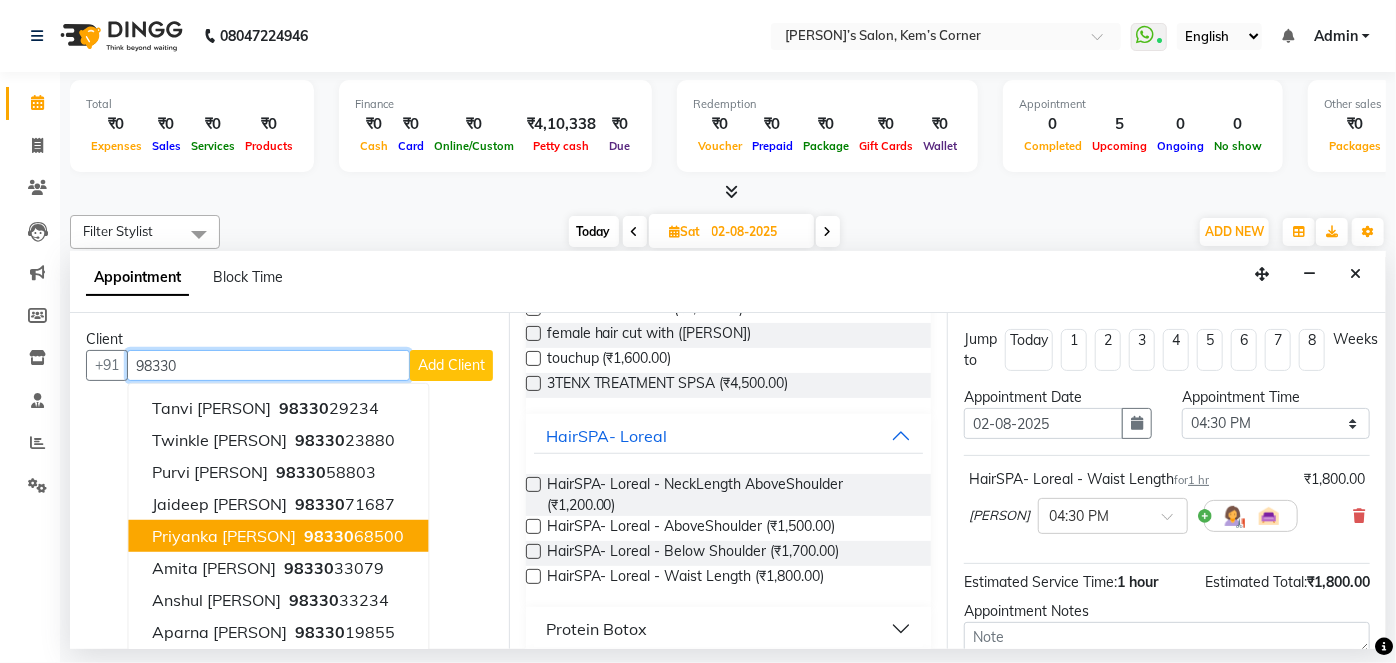 click on "Priyanka [PERSON]" at bounding box center (224, 536) 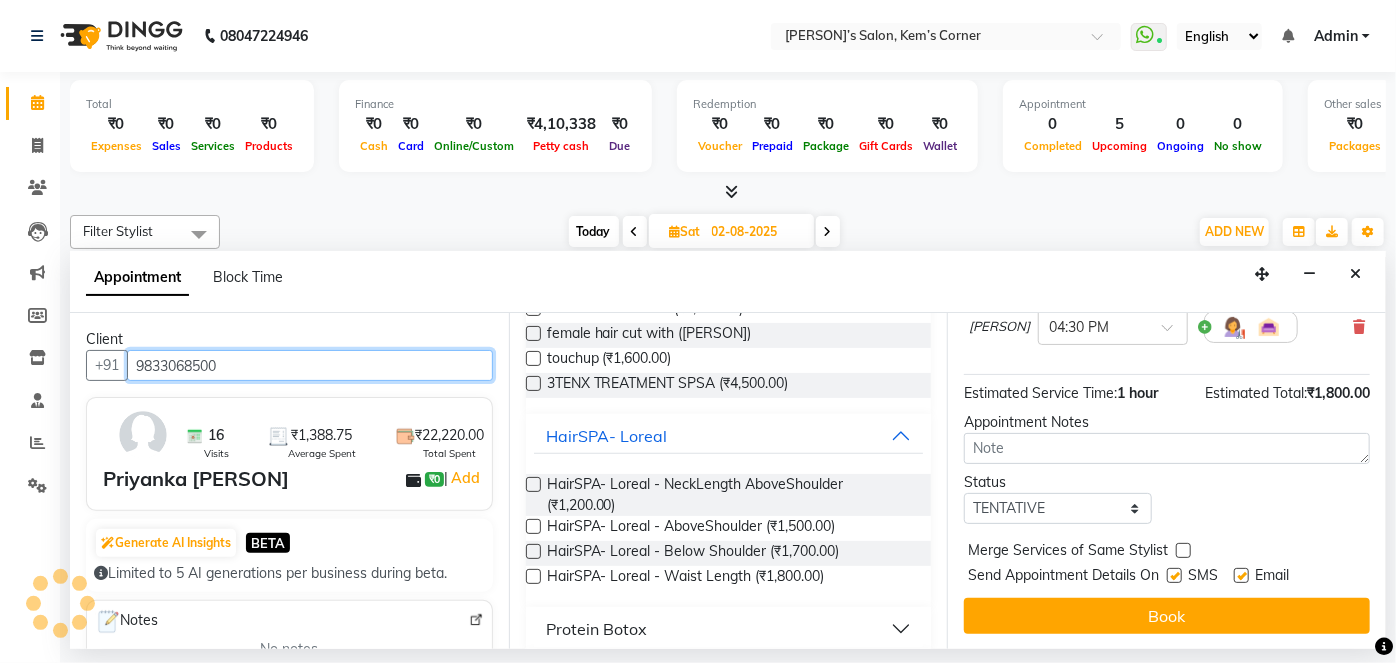 scroll, scrollTop: 188, scrollLeft: 0, axis: vertical 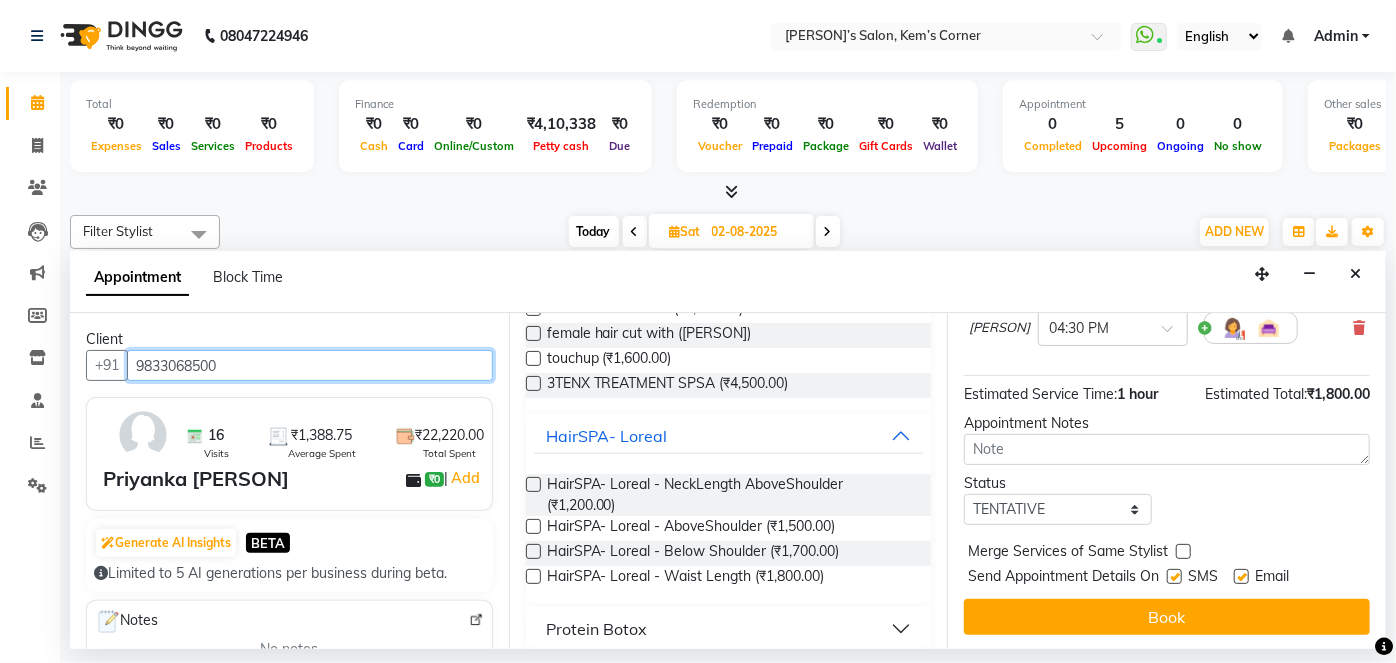 type on "9833068500" 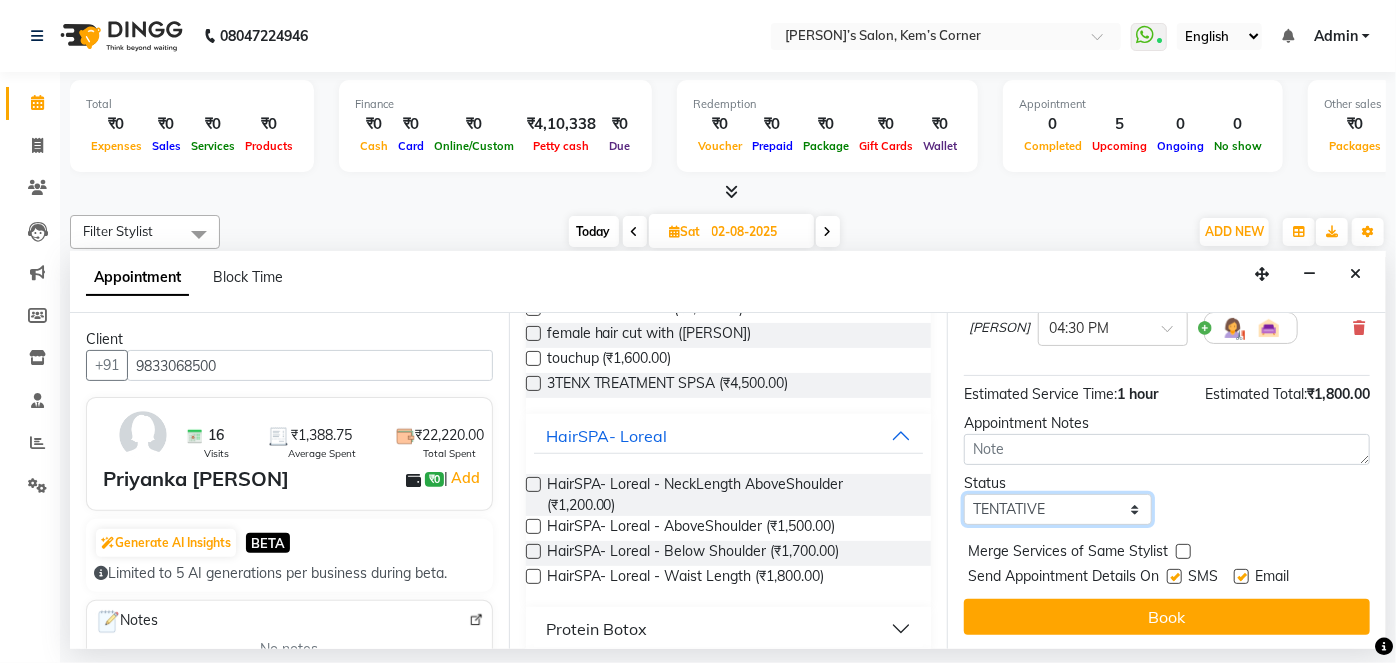 click on "Select TENTATIVE CONFIRM UPCOMING" at bounding box center [1058, 509] 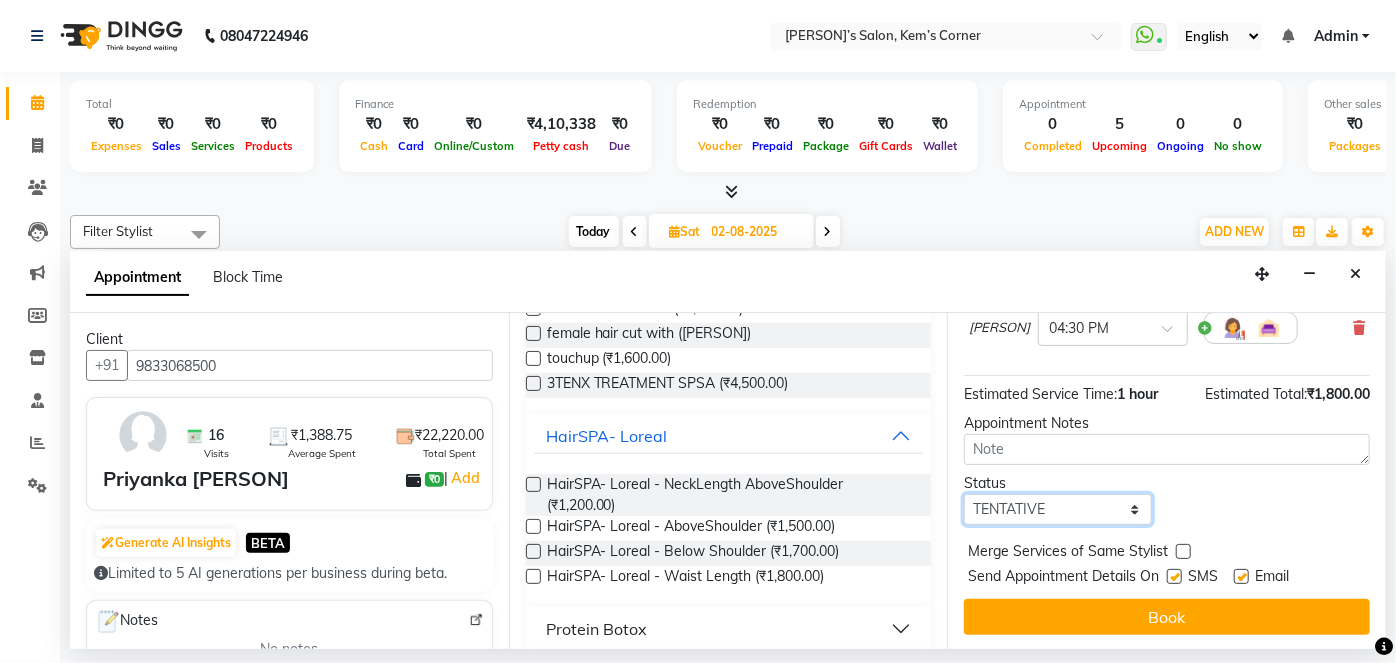 select on "confirm booking" 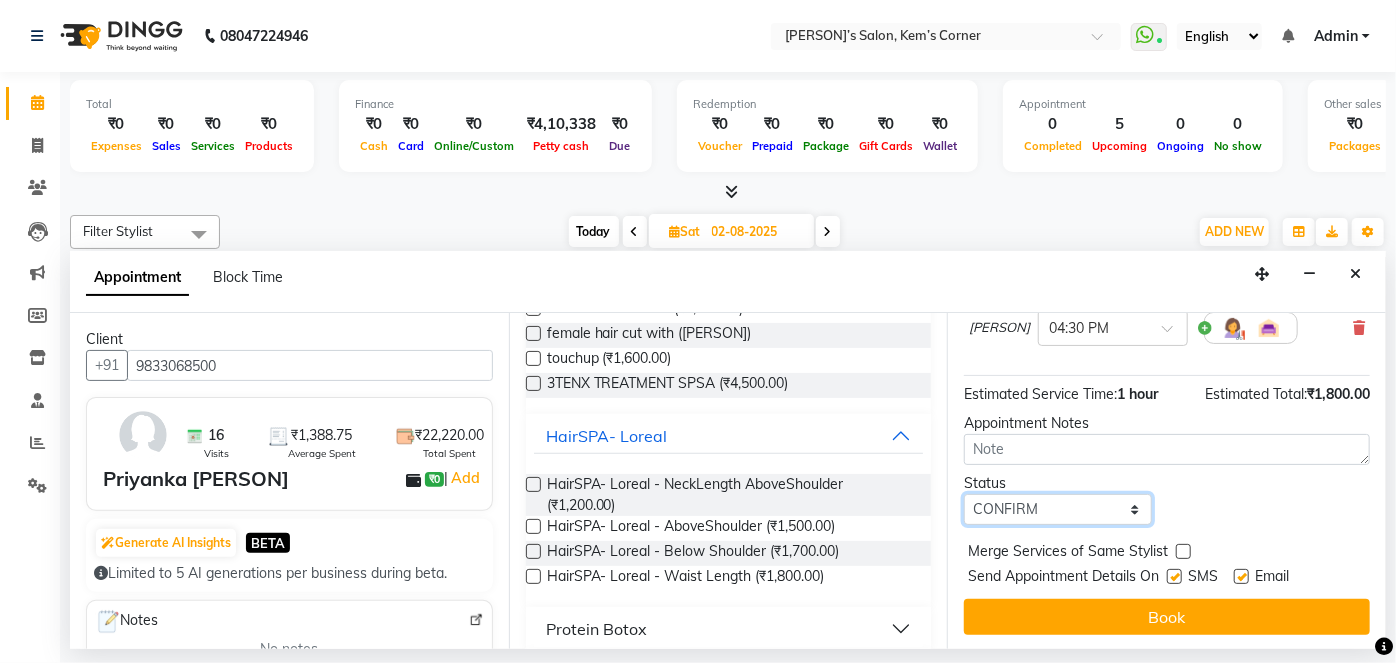 click on "Select TENTATIVE CONFIRM UPCOMING" at bounding box center (1058, 509) 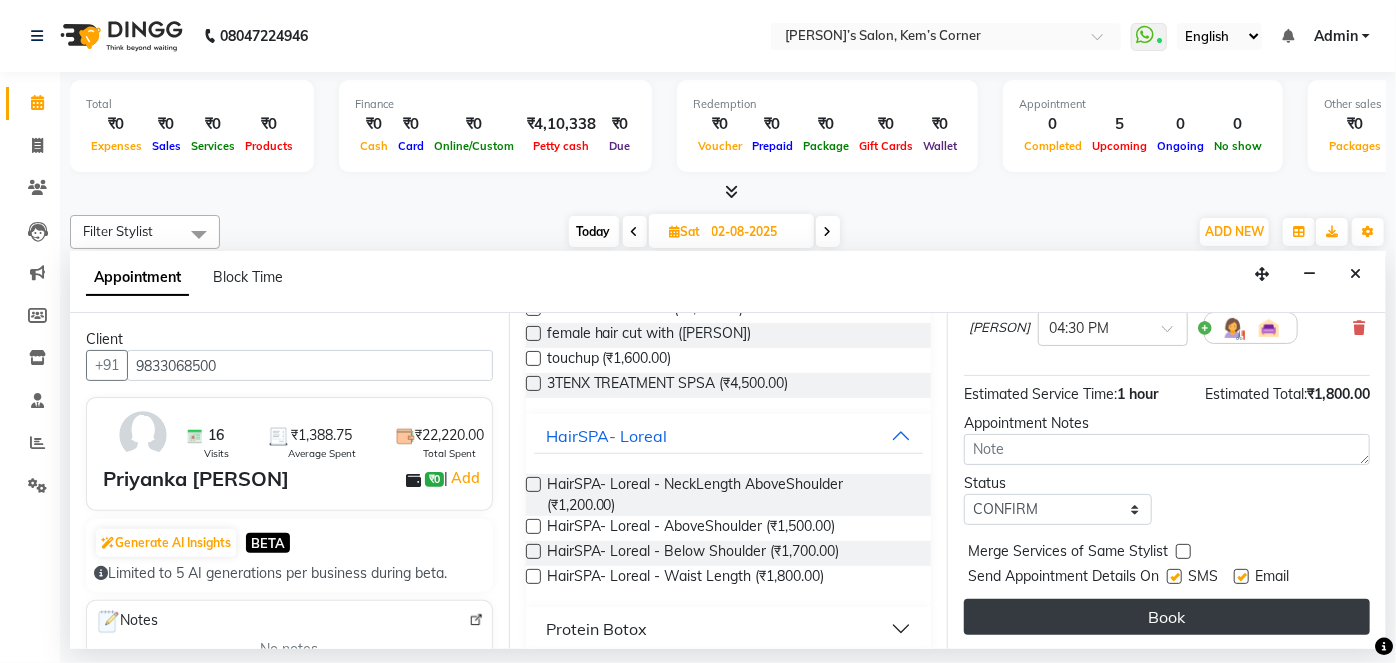 click on "Book" at bounding box center [1167, 617] 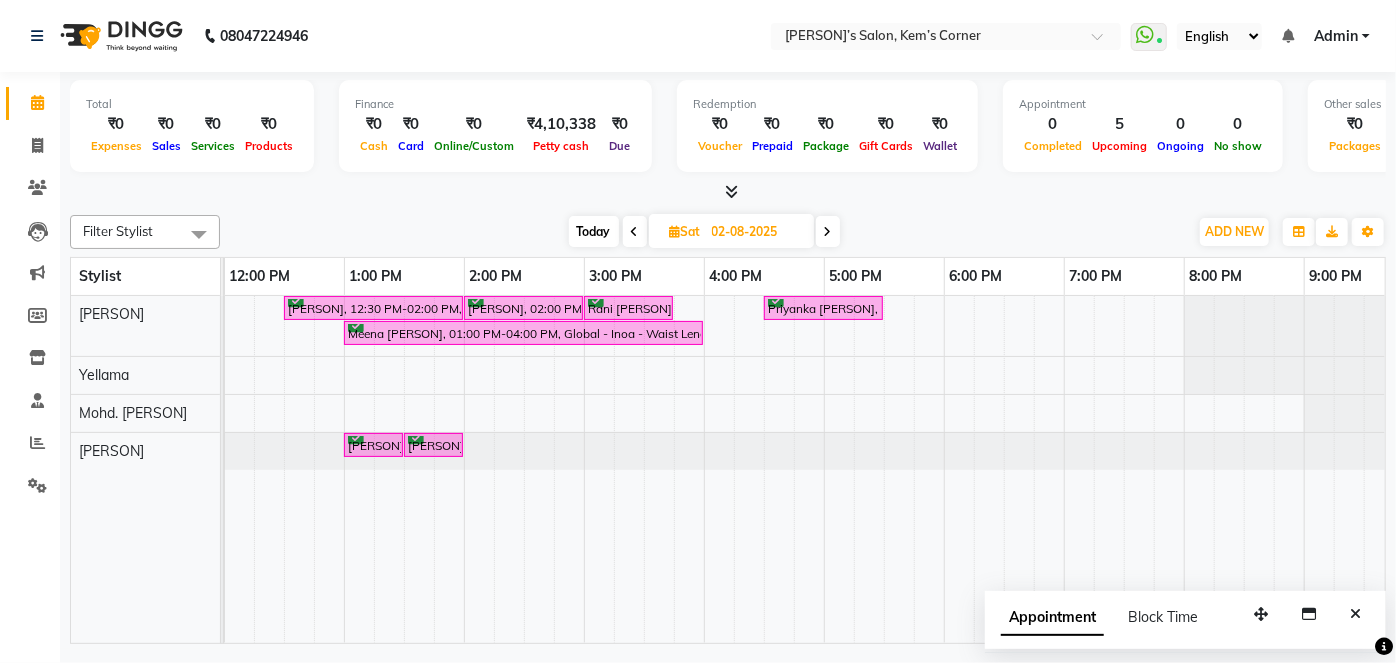 click on "Today" at bounding box center (594, 231) 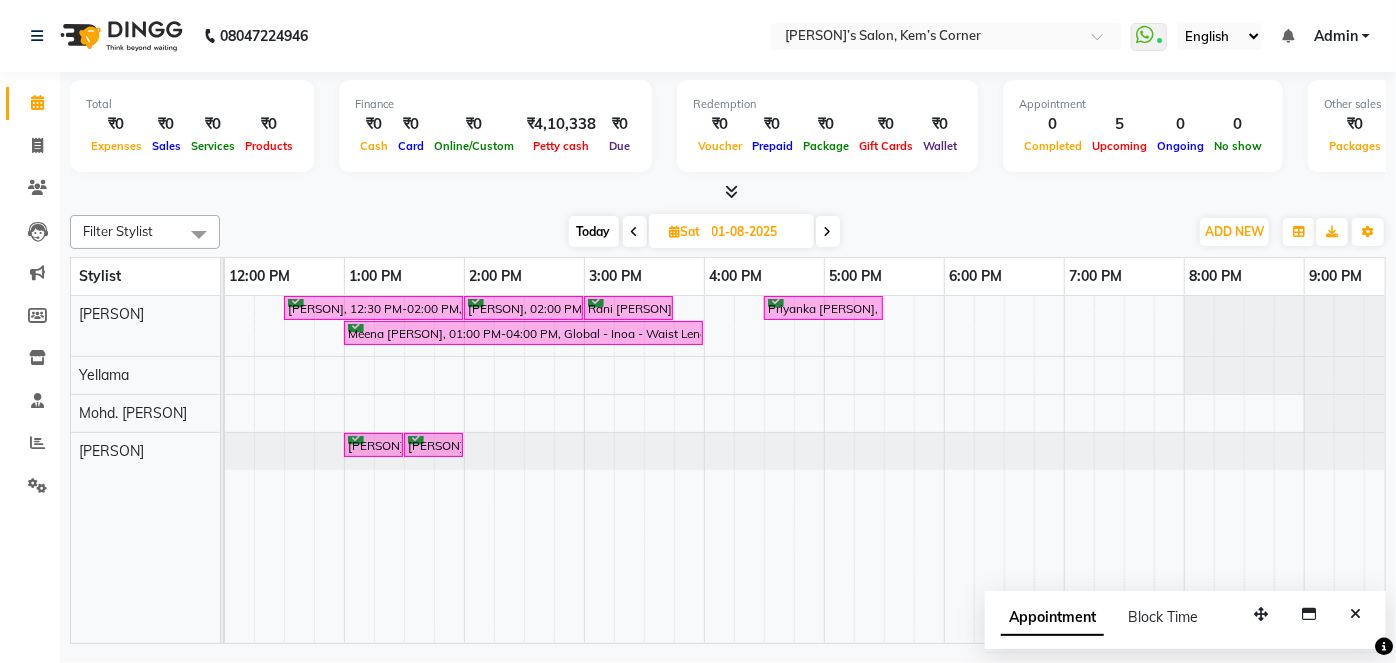scroll, scrollTop: 0, scrollLeft: 360, axis: horizontal 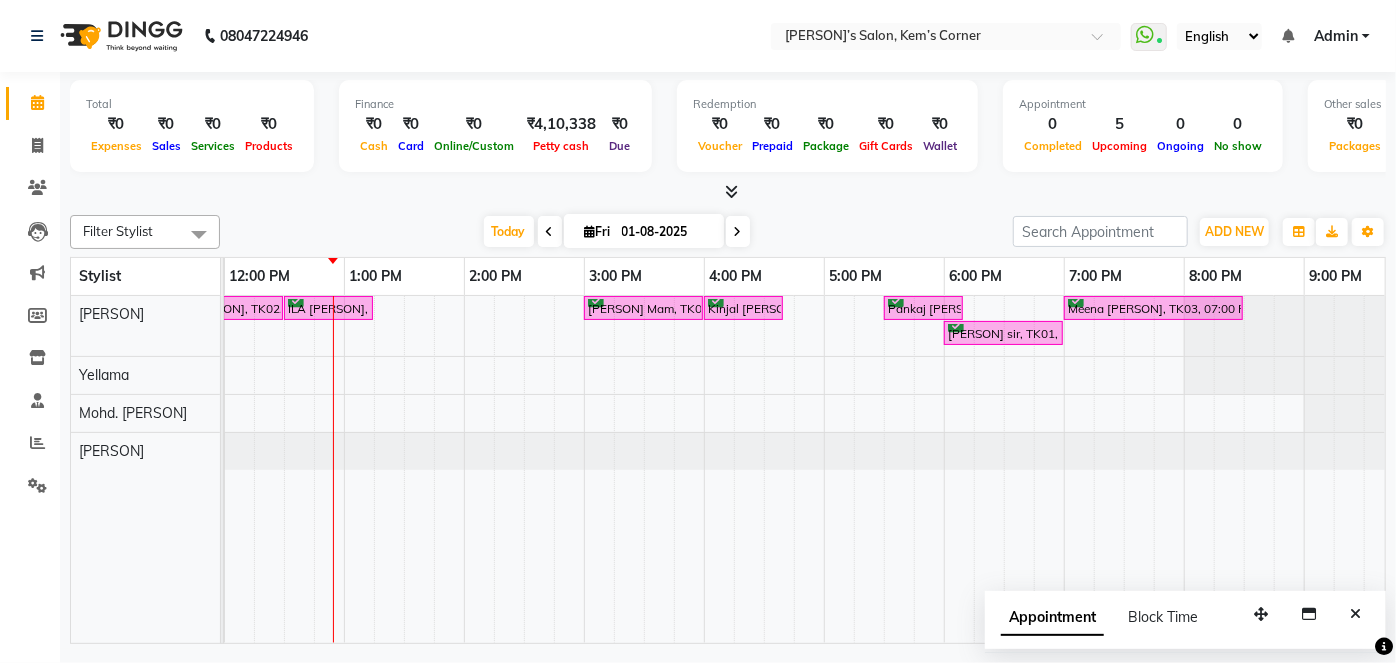 click at bounding box center [738, 231] 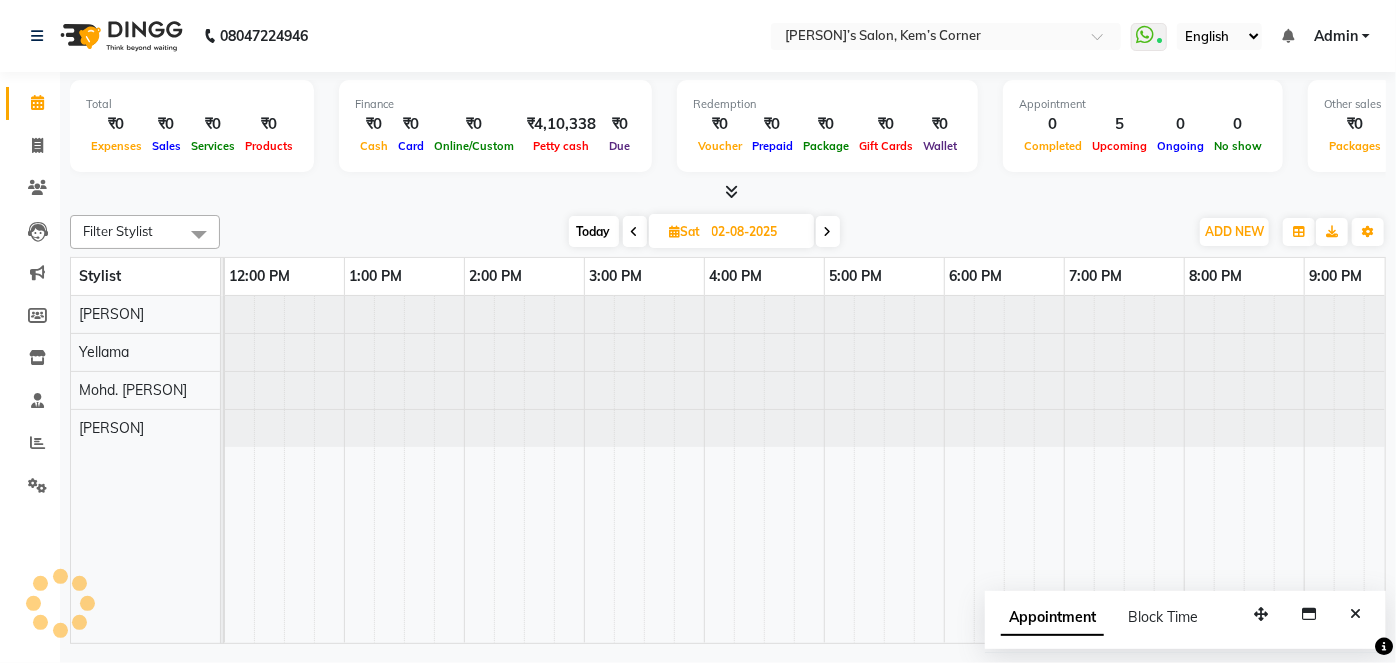 scroll, scrollTop: 0, scrollLeft: 360, axis: horizontal 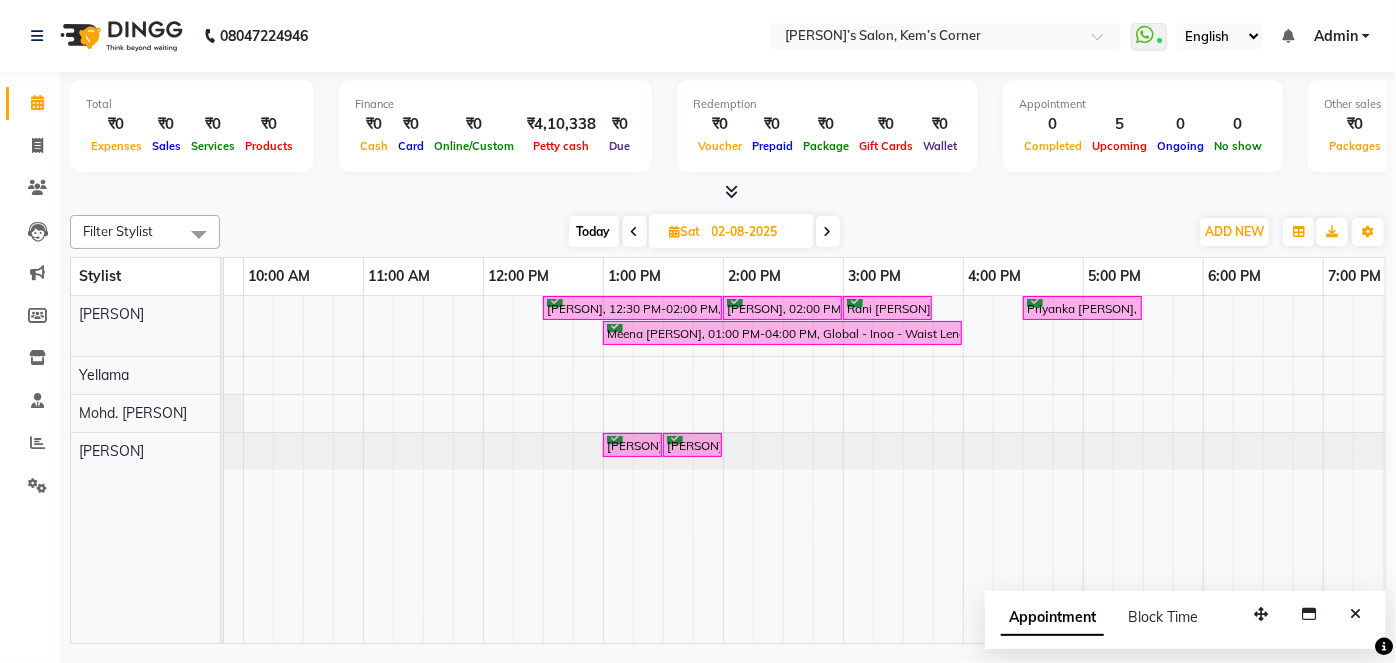 click on "Today" at bounding box center [594, 231] 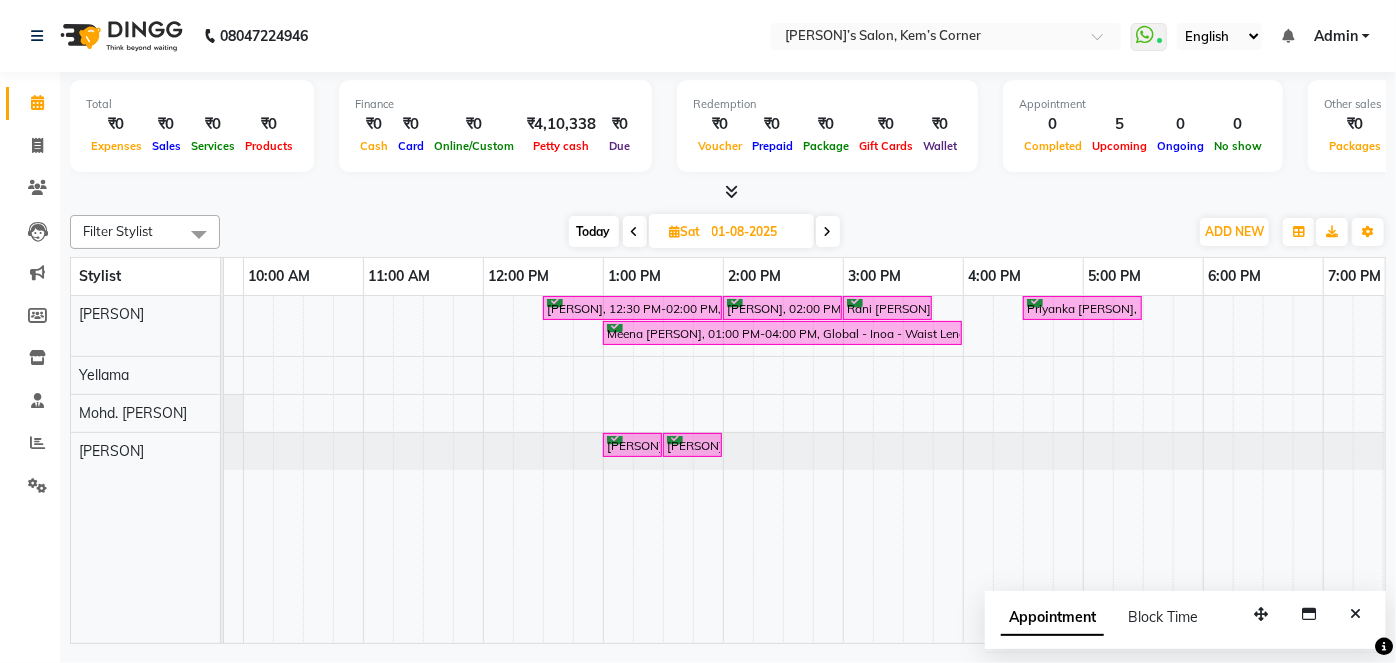 scroll, scrollTop: 0, scrollLeft: 360, axis: horizontal 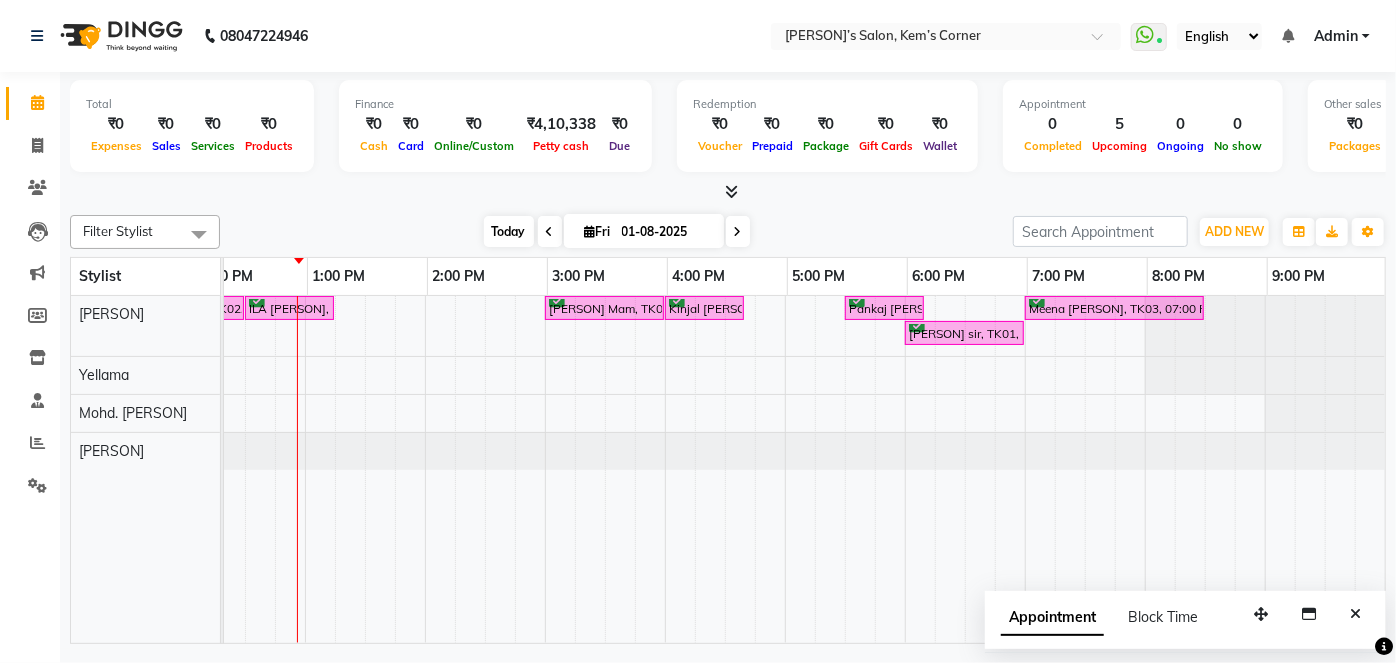 click on "Today" at bounding box center [509, 231] 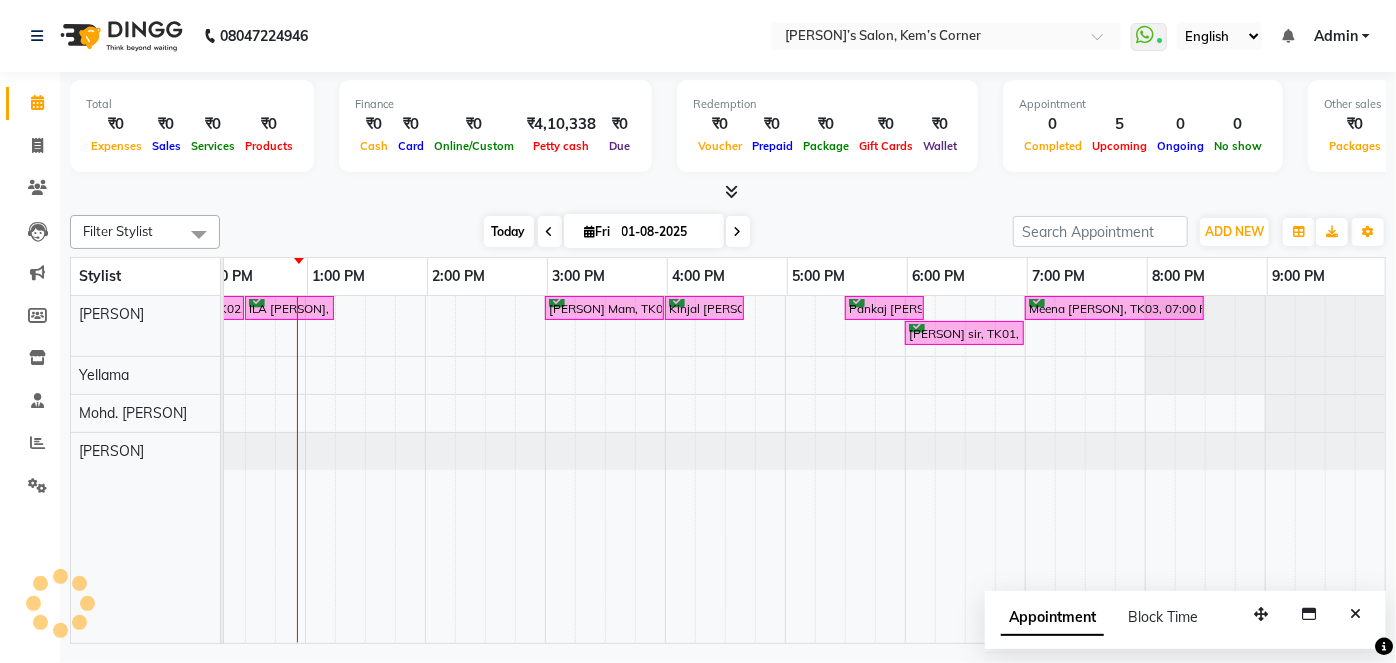 scroll, scrollTop: 0, scrollLeft: 360, axis: horizontal 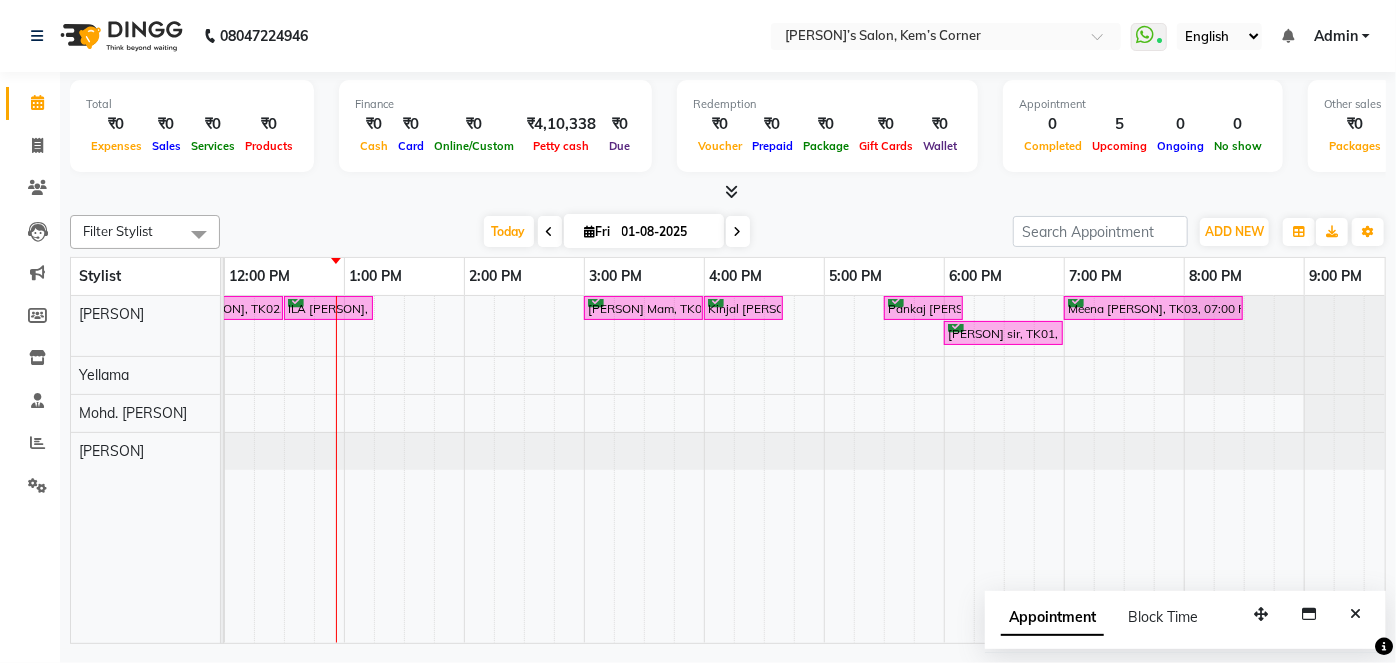 click at bounding box center [738, 232] 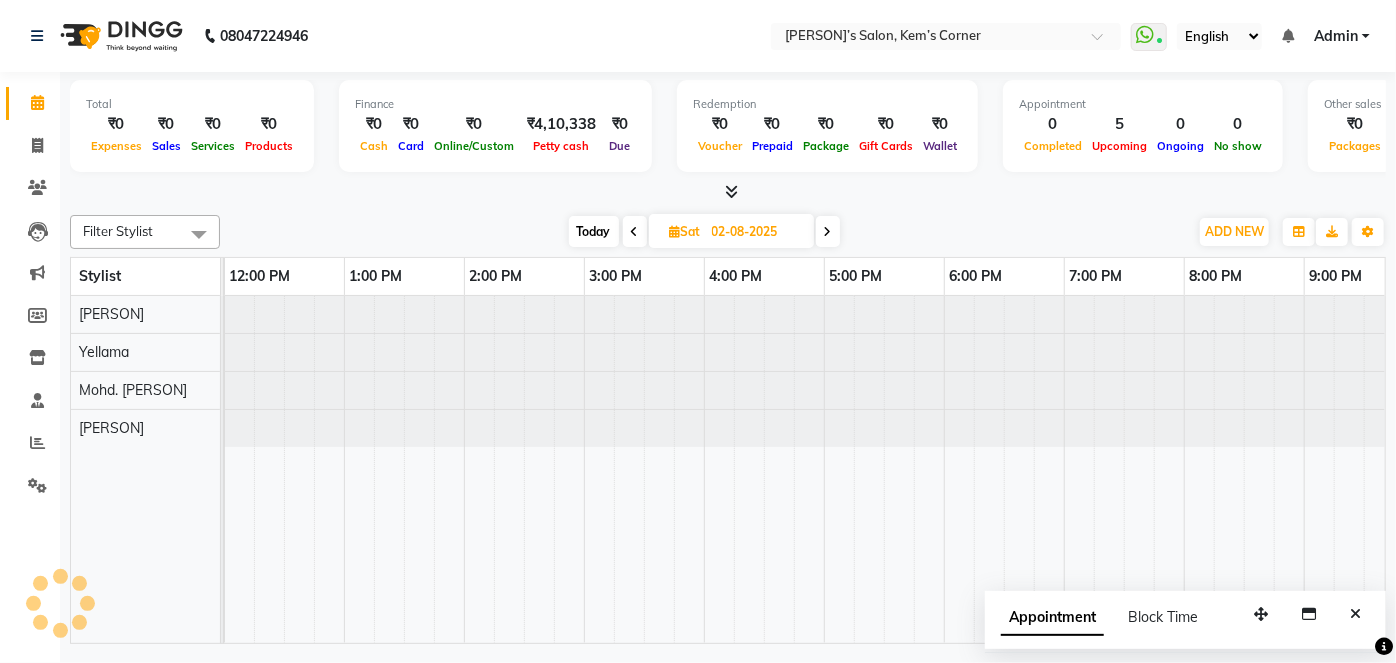 scroll, scrollTop: 0, scrollLeft: 360, axis: horizontal 